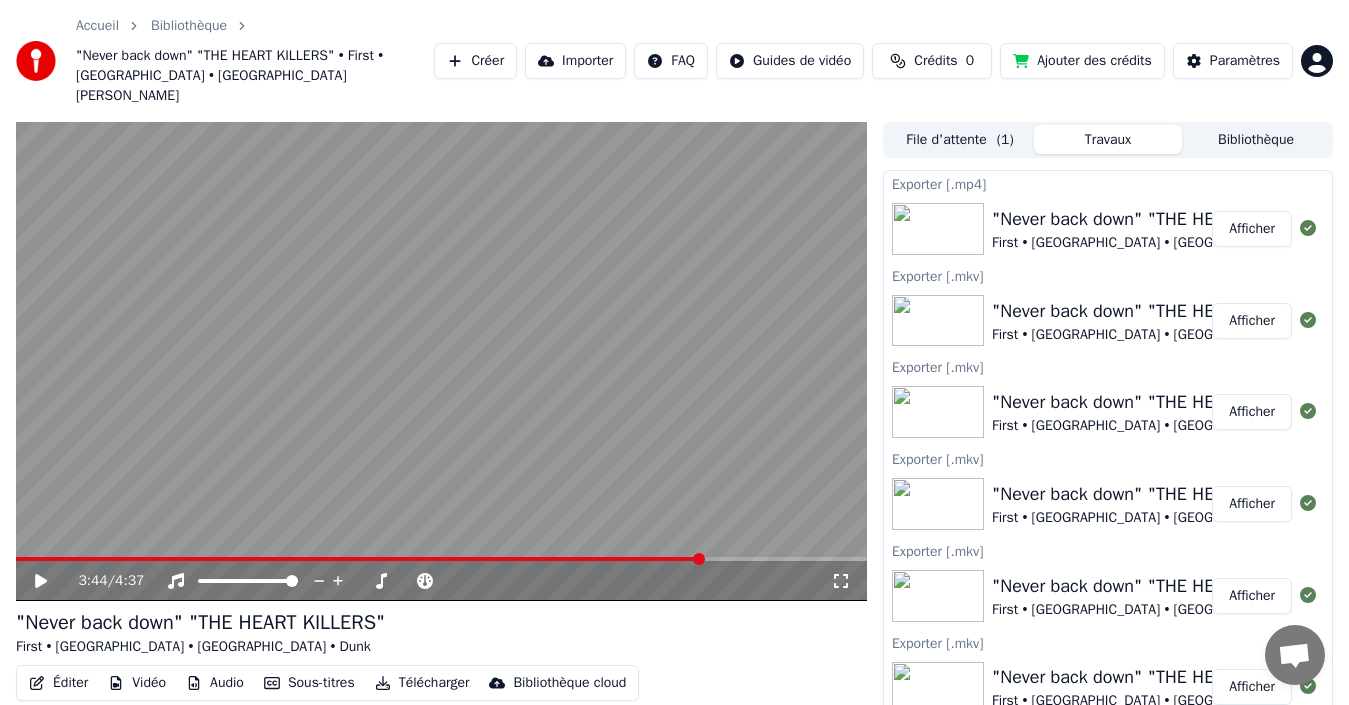 click on "Éditer" at bounding box center (58, 683) 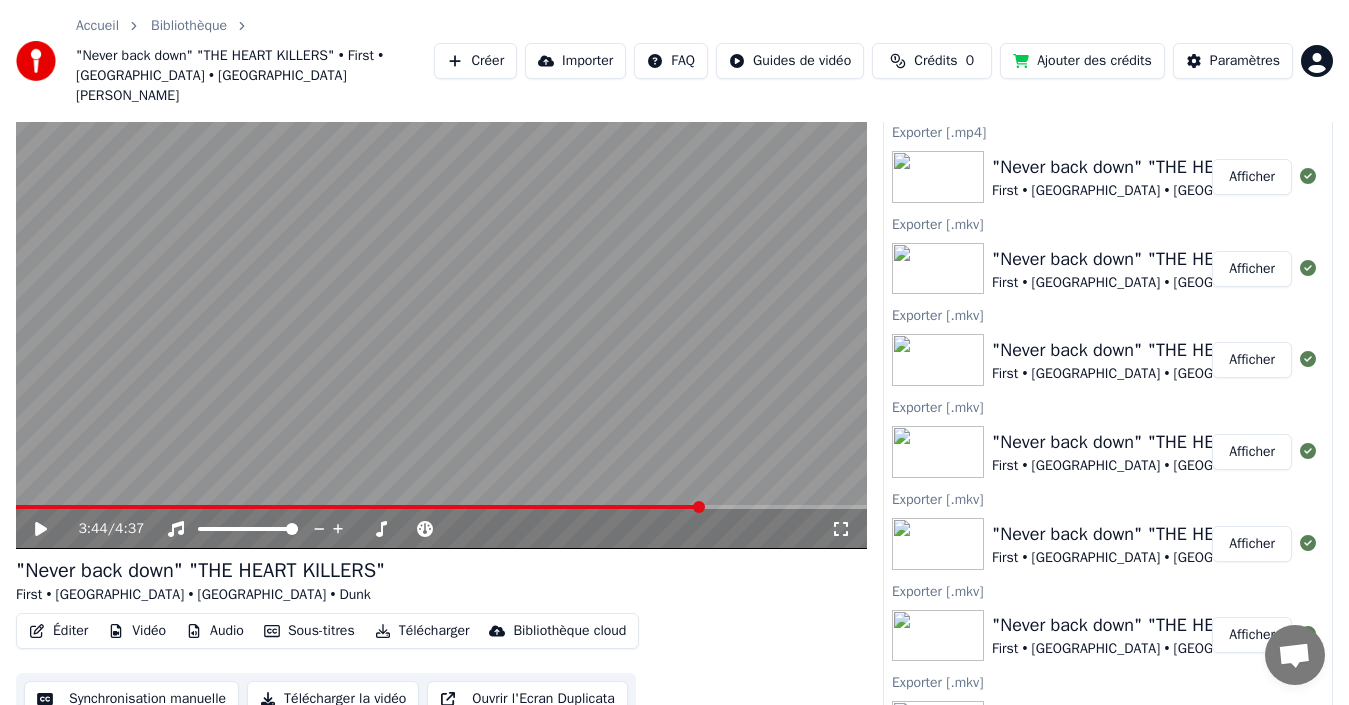 scroll, scrollTop: 52, scrollLeft: 0, axis: vertical 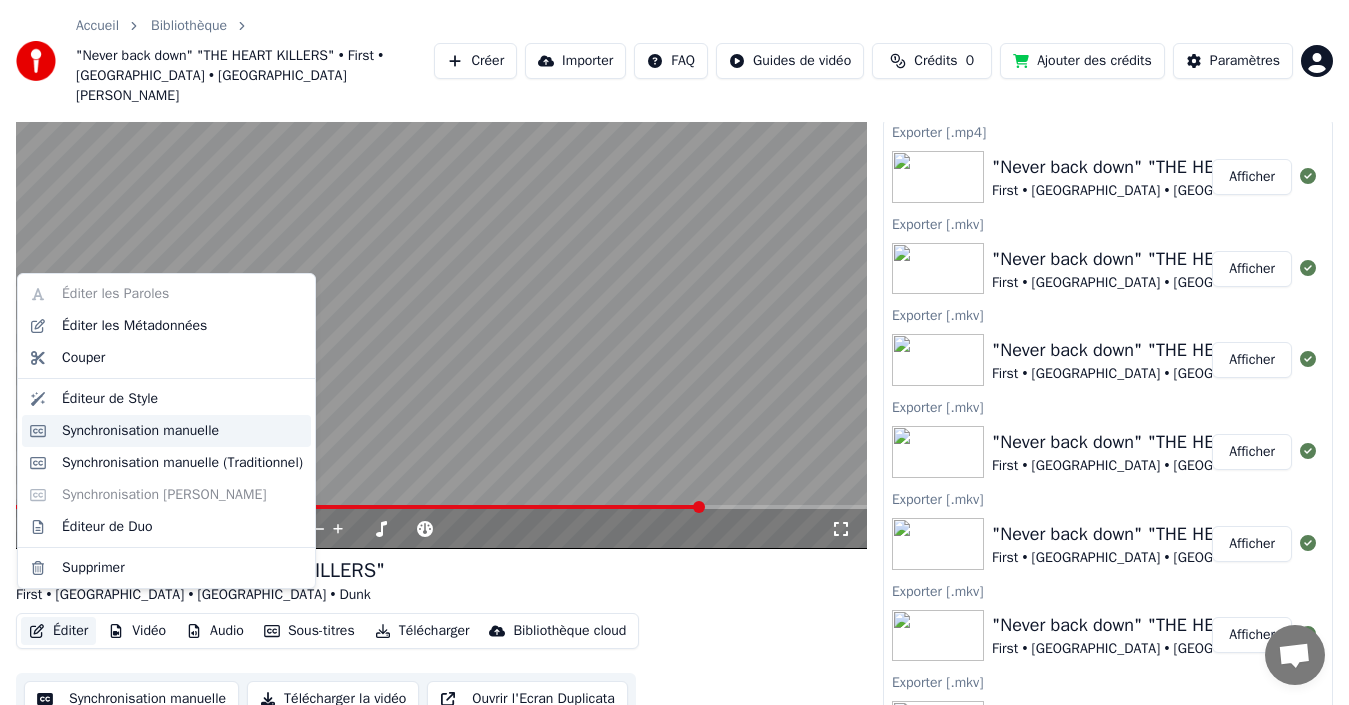 click on "Synchronisation manuelle" at bounding box center [140, 431] 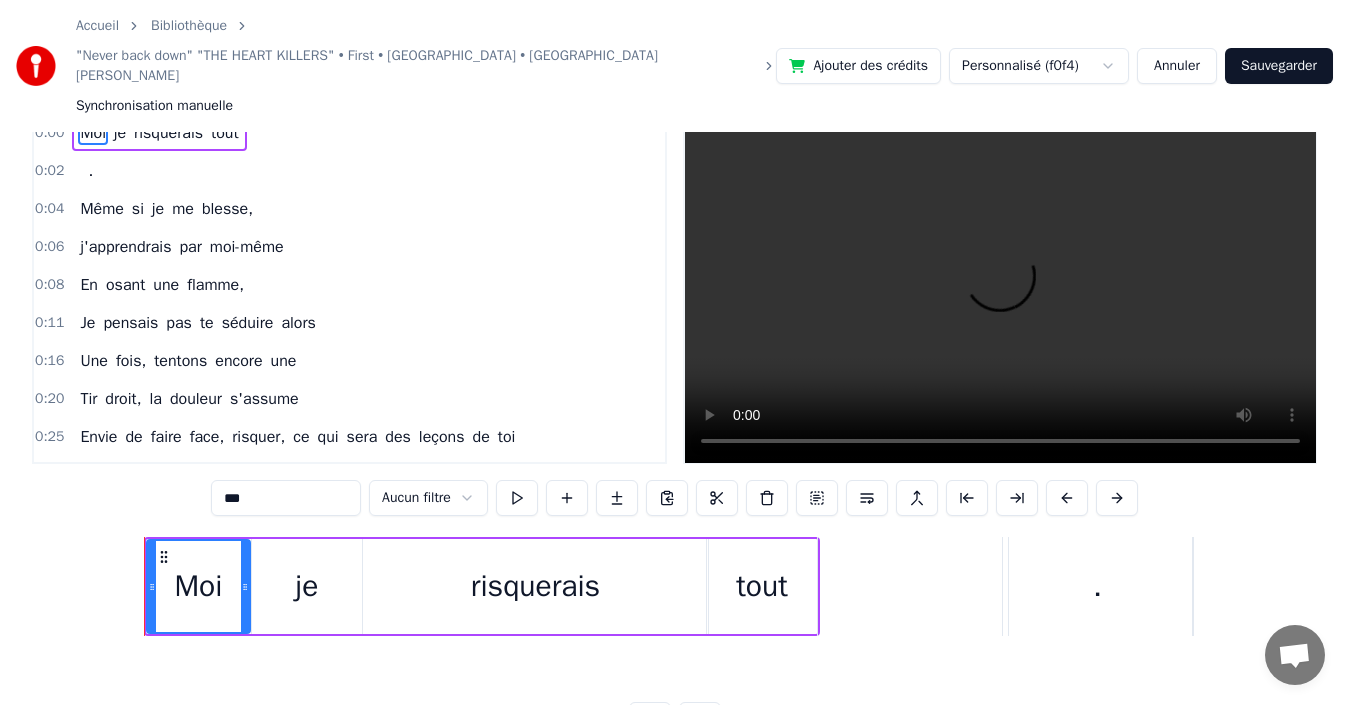 scroll, scrollTop: 0, scrollLeft: 0, axis: both 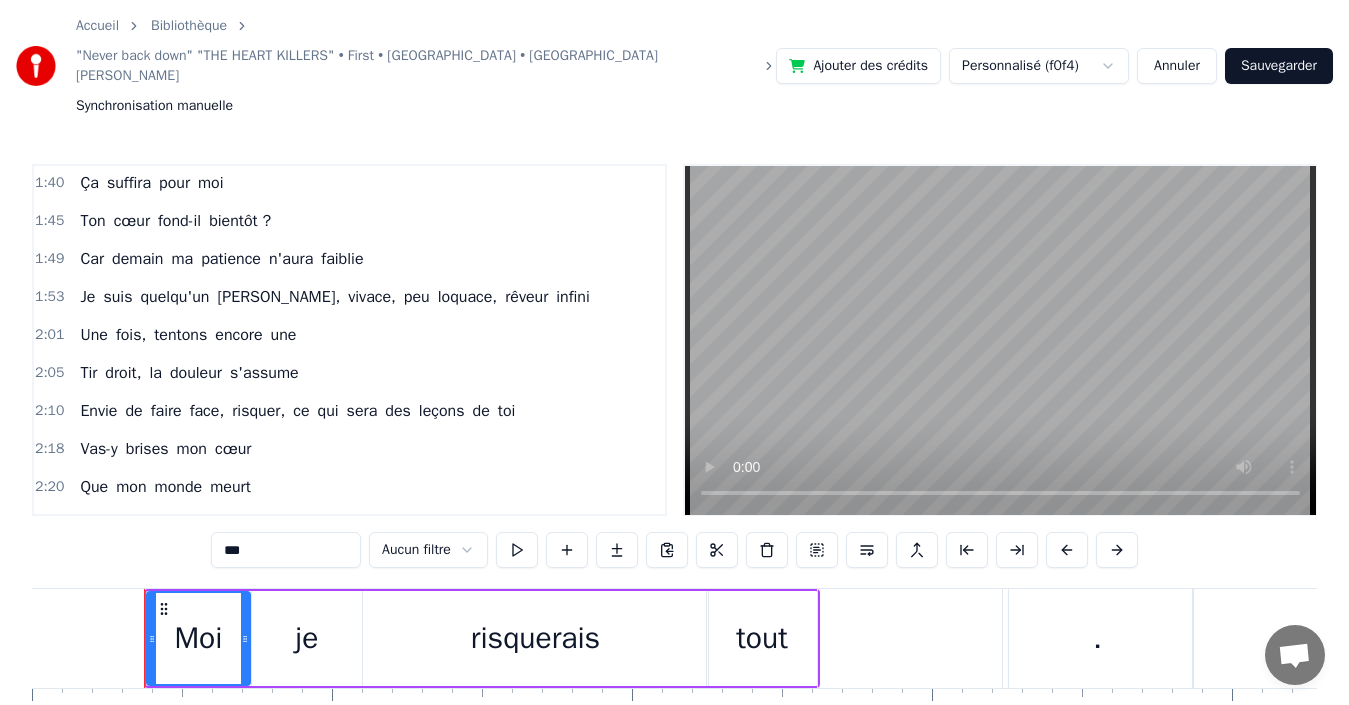 click on "suis" at bounding box center (117, 297) 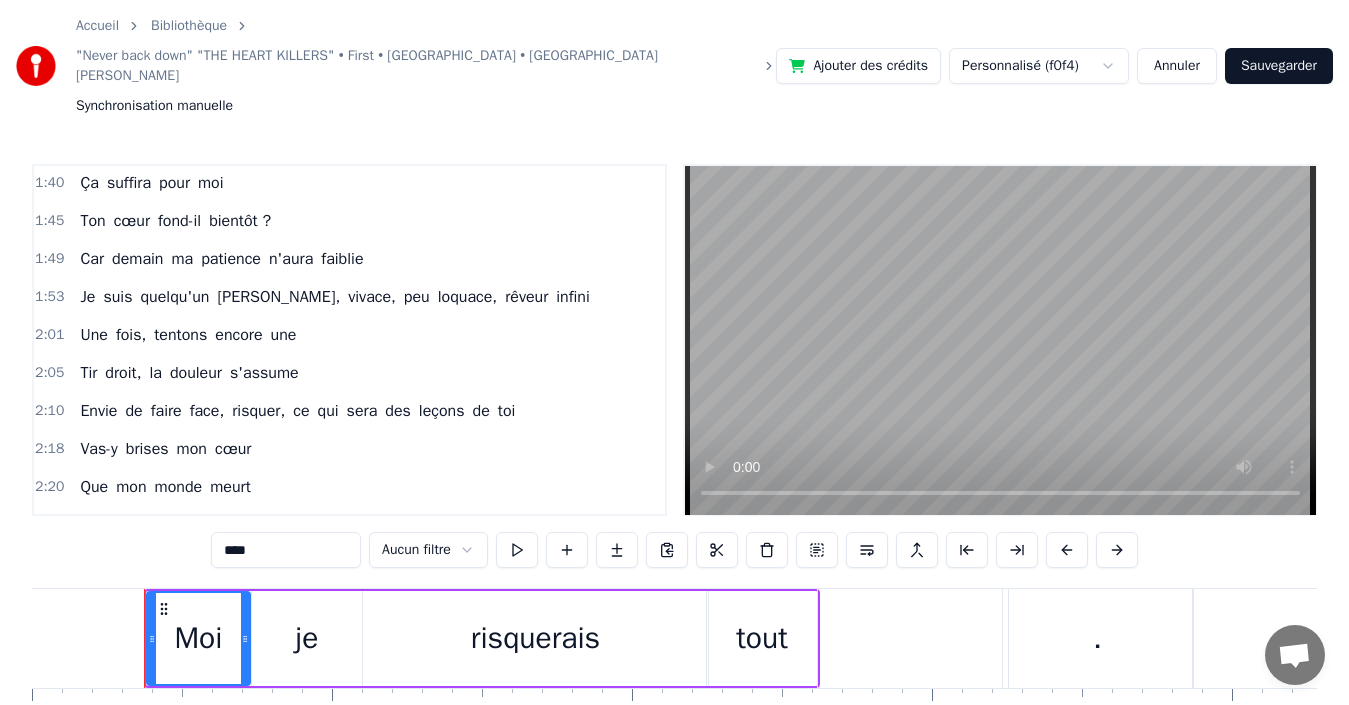scroll, scrollTop: 1174, scrollLeft: 0, axis: vertical 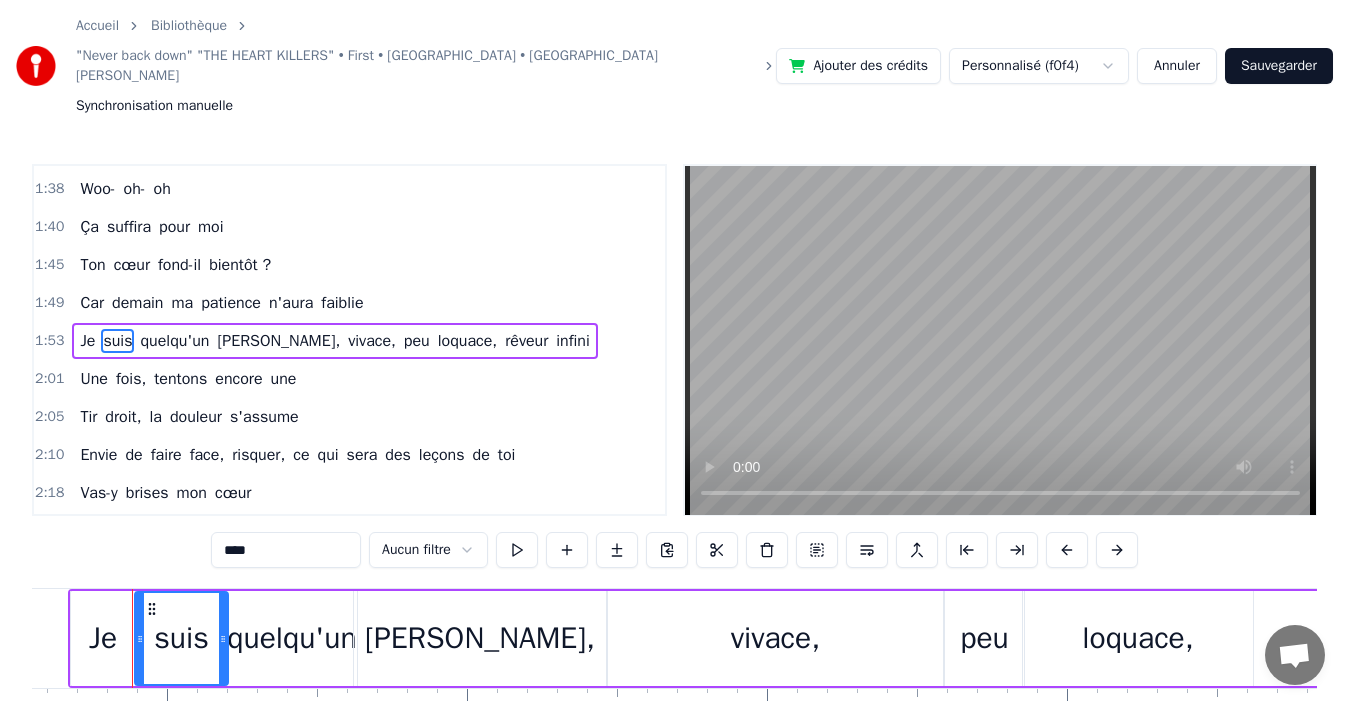 click on "0:00 Moi je risquerais tout 0:02   .   0:04 Même si je me blesse, 0:06 j'apprendrais par moi-même 0:08 En osant une flamme, 0:11 Je pensais pas te séduire alors 0:16 Une fois, tentons encore une 0:20 Tir droit, la douleur s'assume 0:25 Envie de faire face, risquer, ce qui sera des leçons de toi 0:33 Oh- oh- oh 0:33   .   0:37 Douleur que j'apprends pas 0:40 Peu importe combien de fois apparue 0:45 Dis que je suis [PERSON_NAME], vivace, peu loquace, rêveur infini 0:52 Une fois, tentons encore une 0:56 Tir droit, la douleur s'assume 1:01 Envie de faire face, risquer, ce qui sera des leçons de toi 1:09 Vas-y brises mon cœur 1:12 Que mon monde meurt 1:13 Au grand jamais, j’abandonne pas 1:17 En face dis-le sans peur 1:20 Sors haine, fureur 1:21 Combien d'fois tu me blesseras ? 1:25 Les sentiments en toi 1:28 J'sais ne les caches pas 1:29 Cet amour que tu gardes tout bas 1:33 T'oses pas l'exprimer 1:34 Woo- oh- oh 1:36 Oh Woo- oh- oh 1:38 Si tu m'aimes 1:38   .   1:38 Woo- oh- oh 1:40 Ça suffira pour moi 1:45" at bounding box center (674, 477) 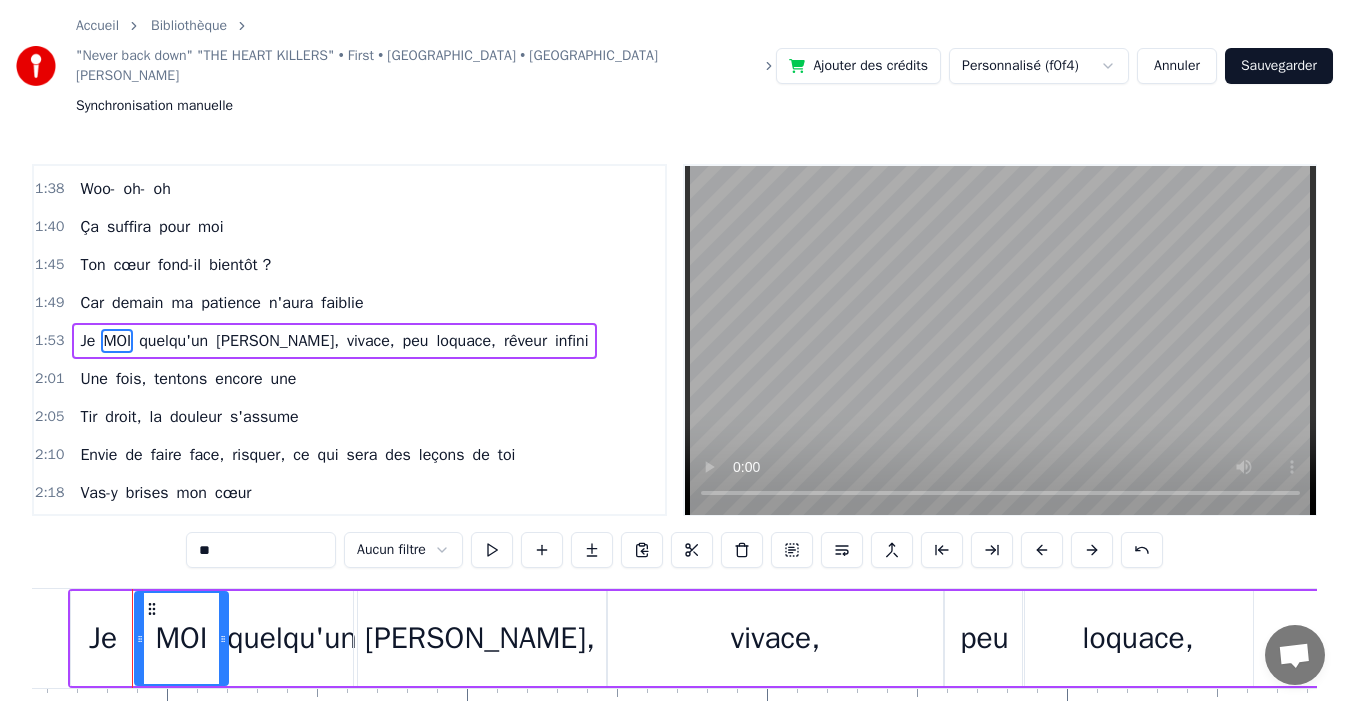 type on "*" 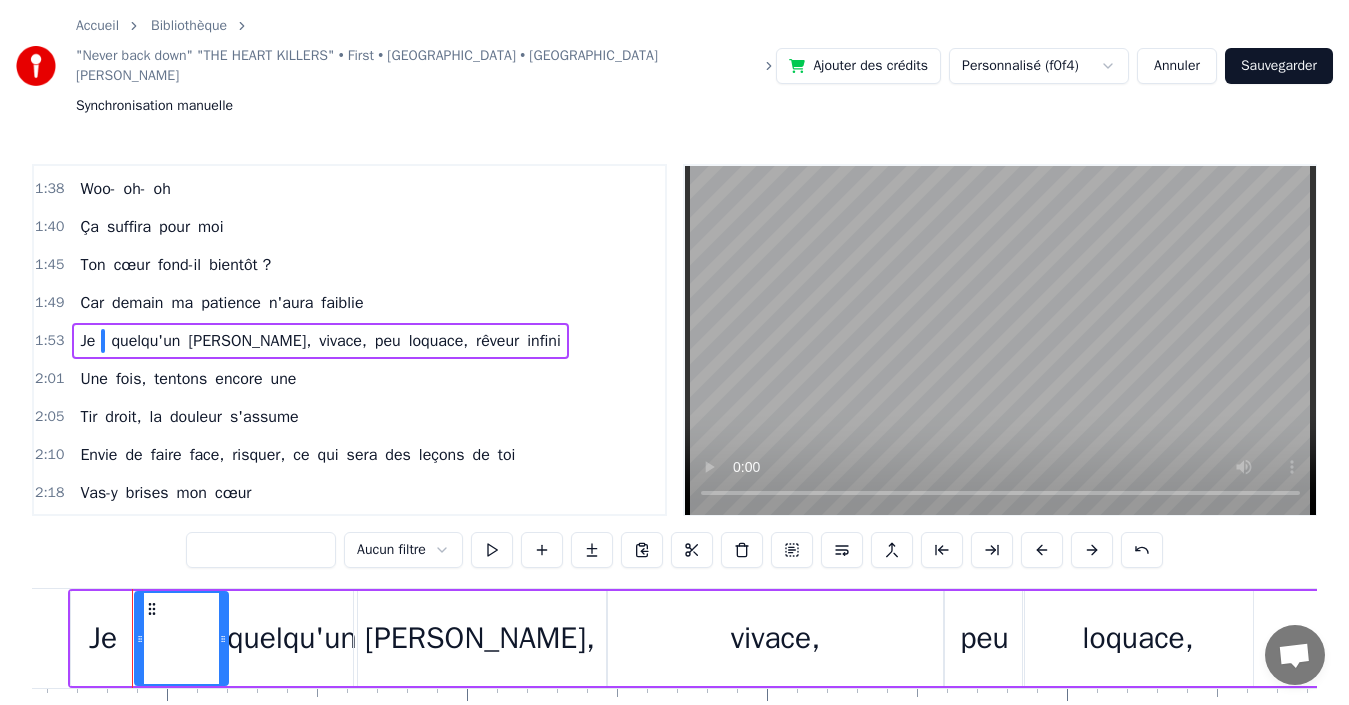 type 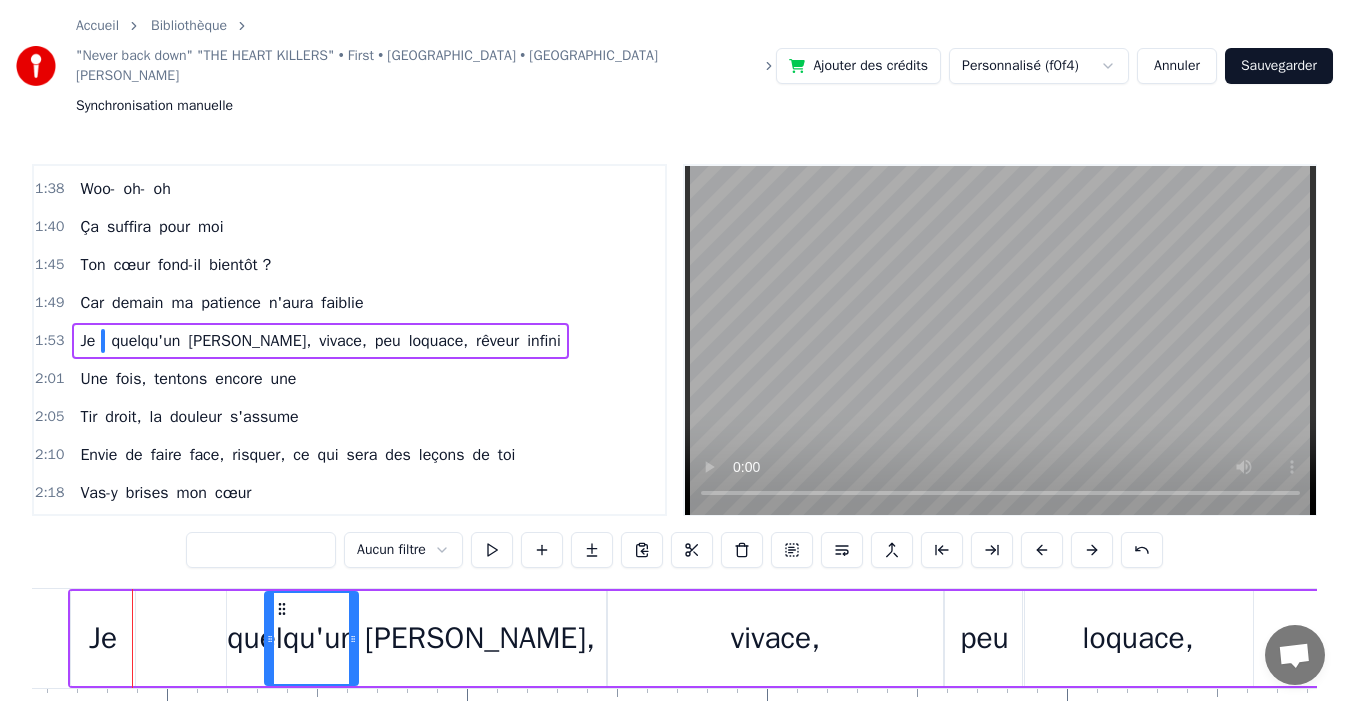 drag, startPoint x: 146, startPoint y: 552, endPoint x: 276, endPoint y: 554, distance: 130.01538 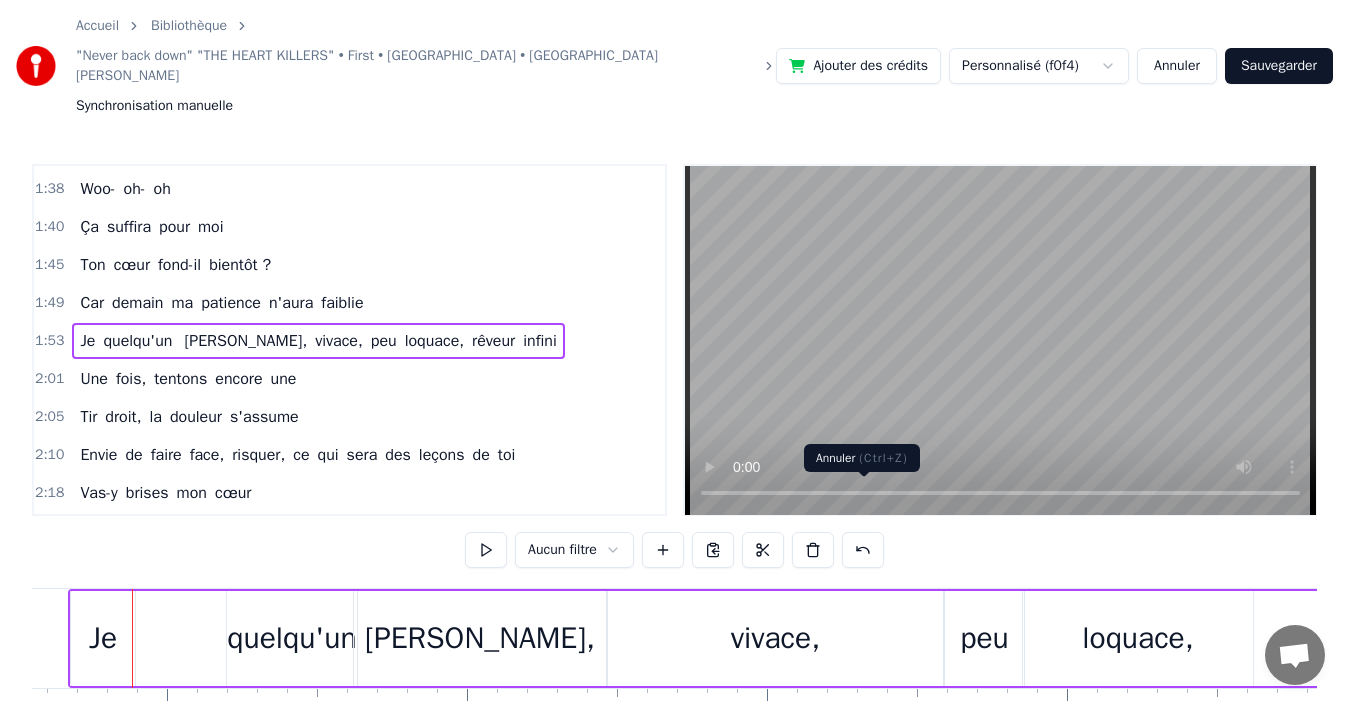 click at bounding box center (863, 550) 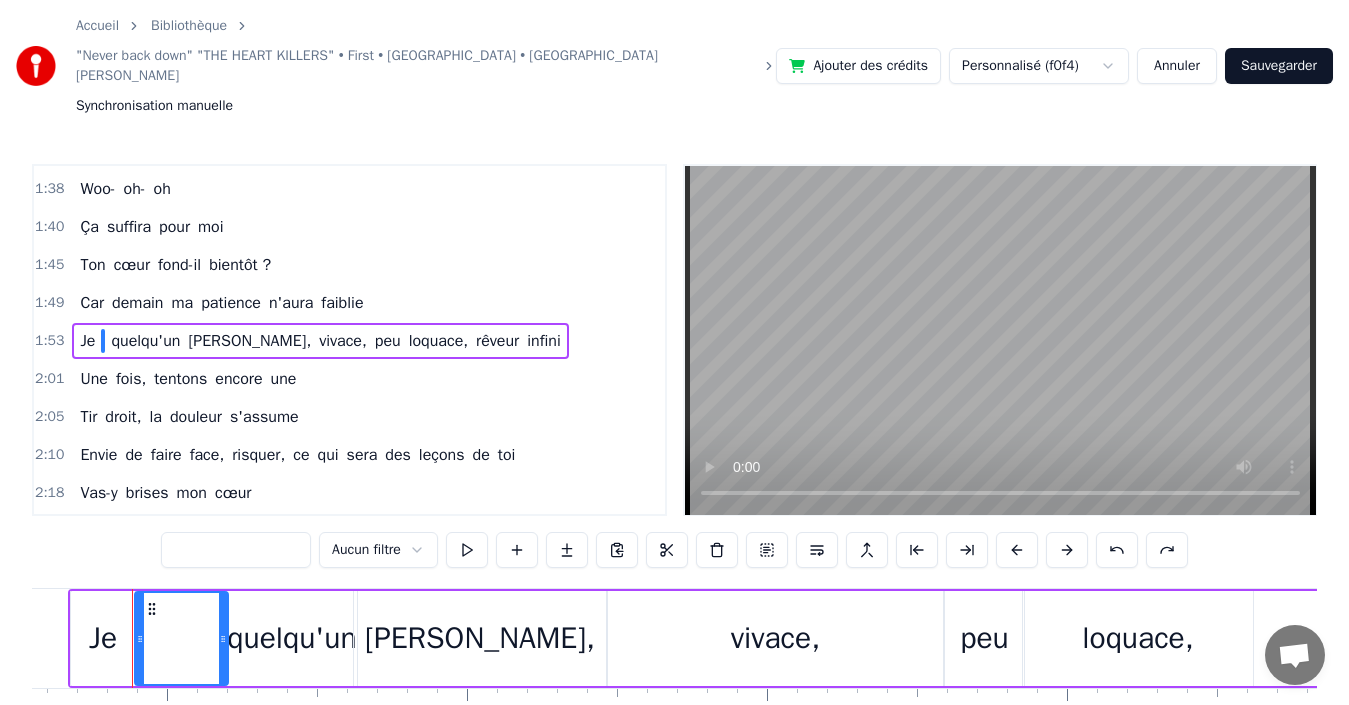 click at bounding box center (236, 550) 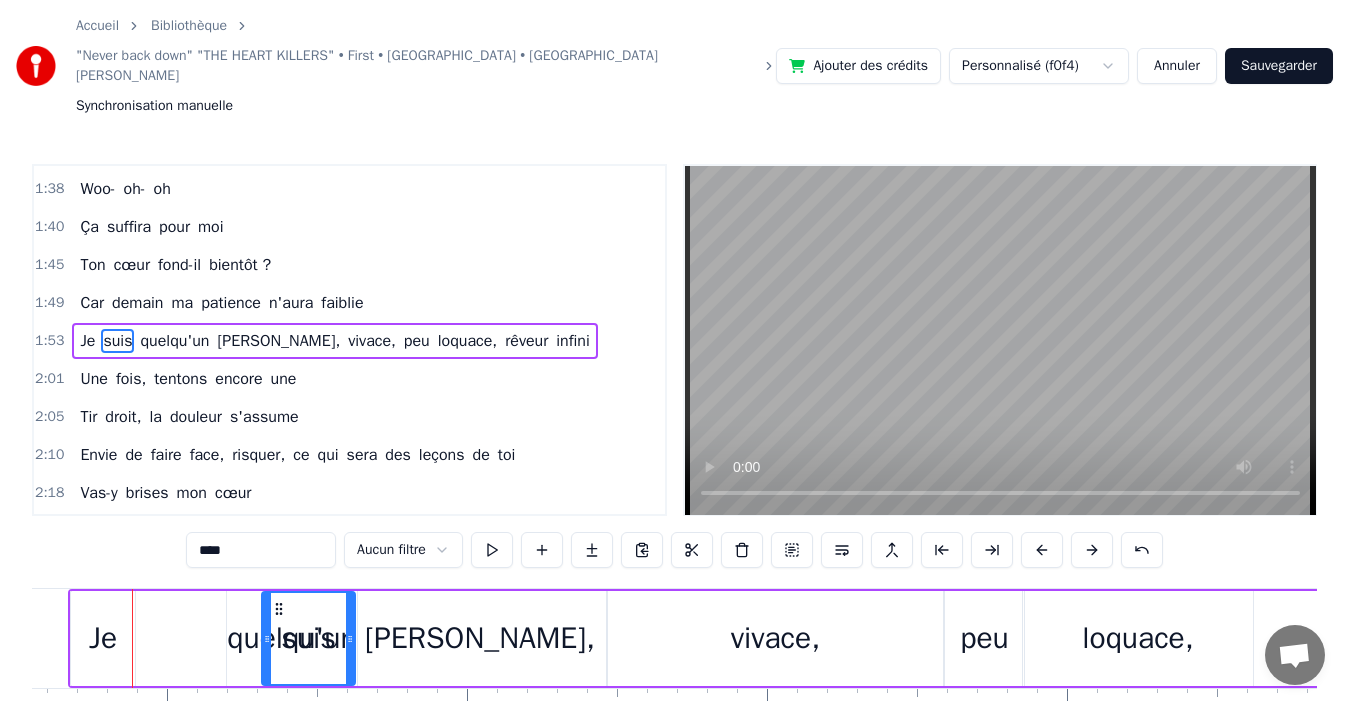 drag, startPoint x: 151, startPoint y: 555, endPoint x: 278, endPoint y: 569, distance: 127.769325 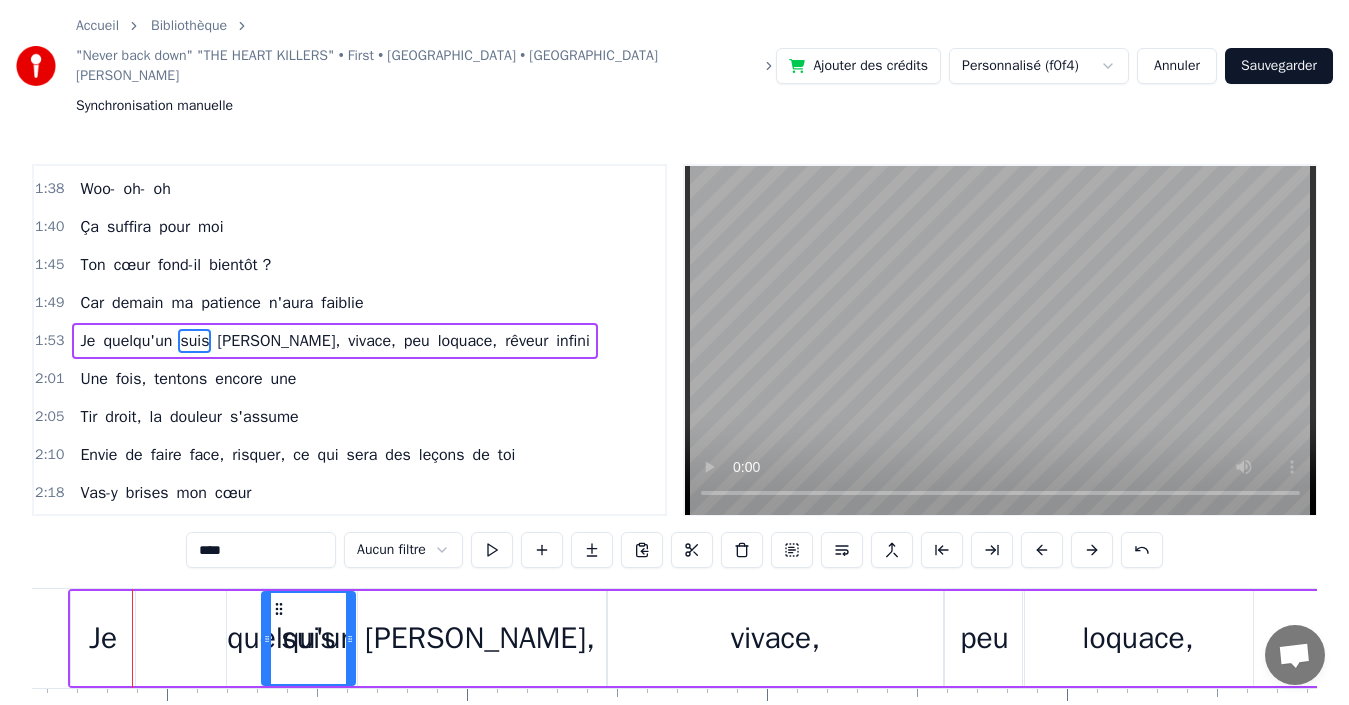 click on "quelqu'un" at bounding box center (291, 638) 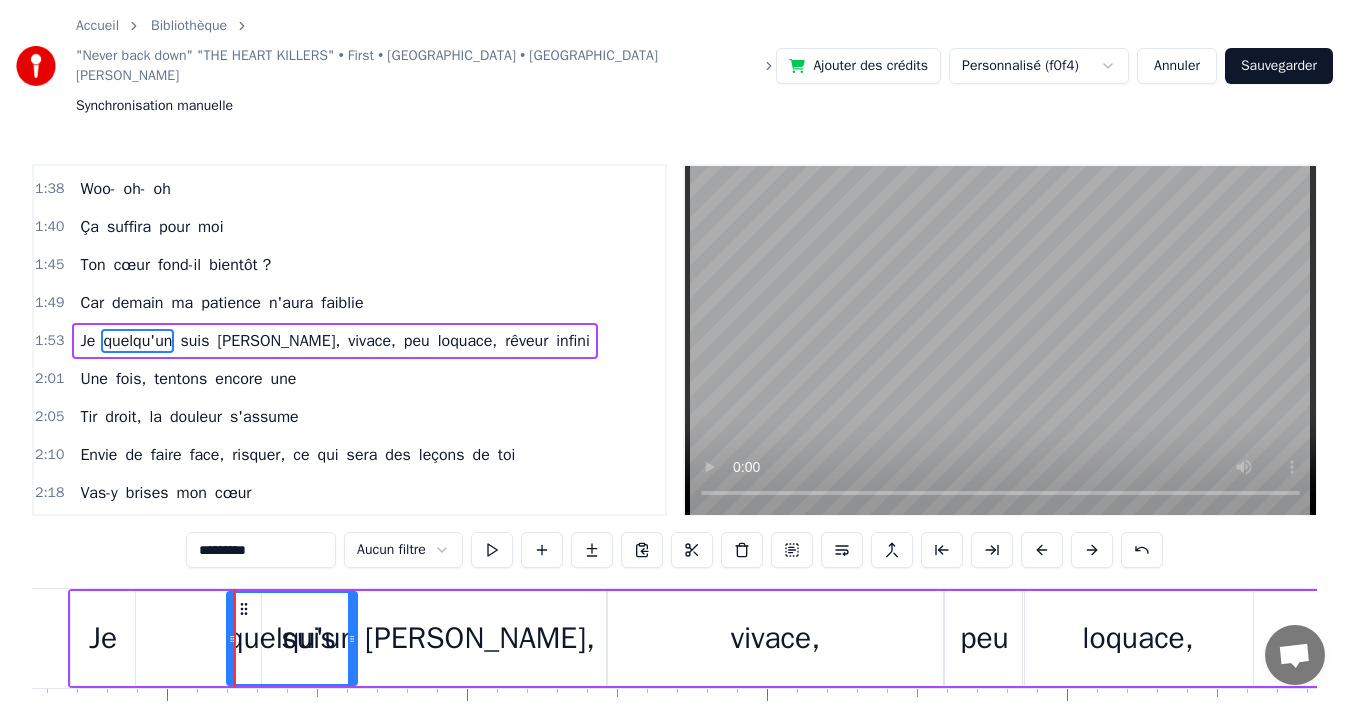 click on "Je" at bounding box center [103, 638] 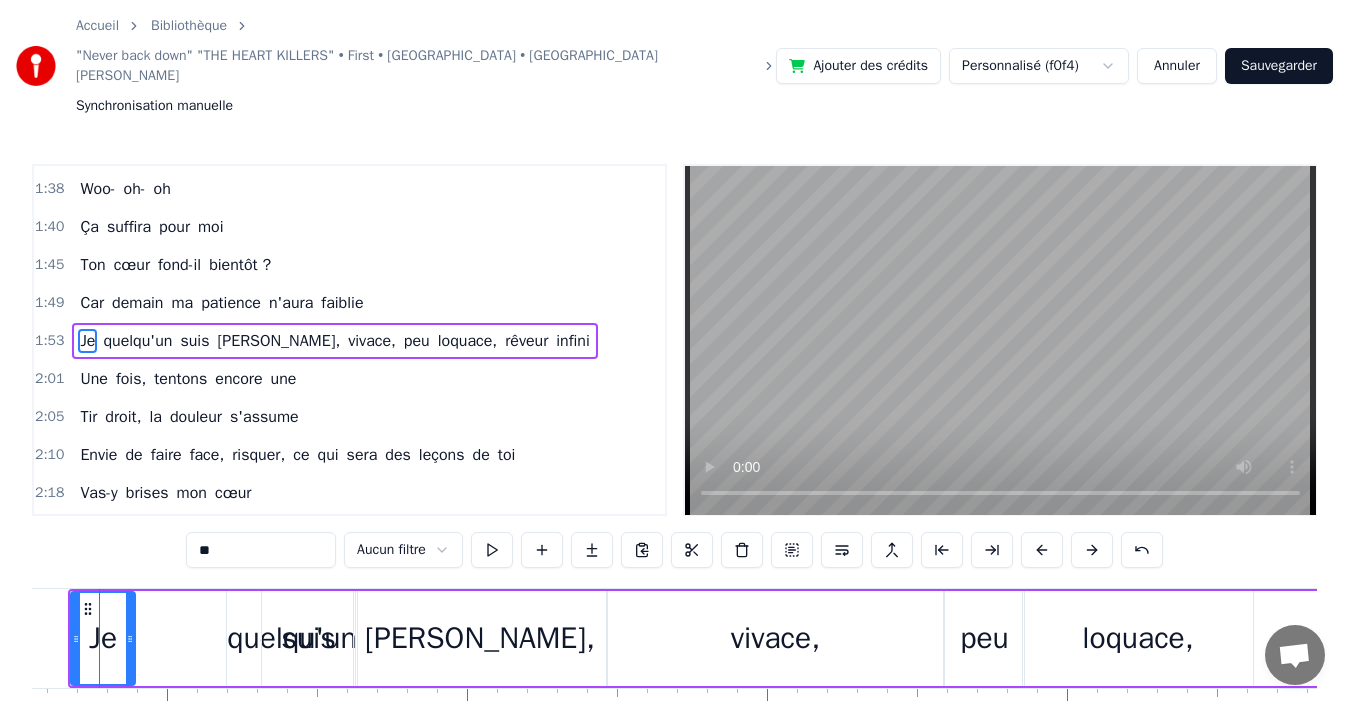 scroll, scrollTop: 0, scrollLeft: 34032, axis: horizontal 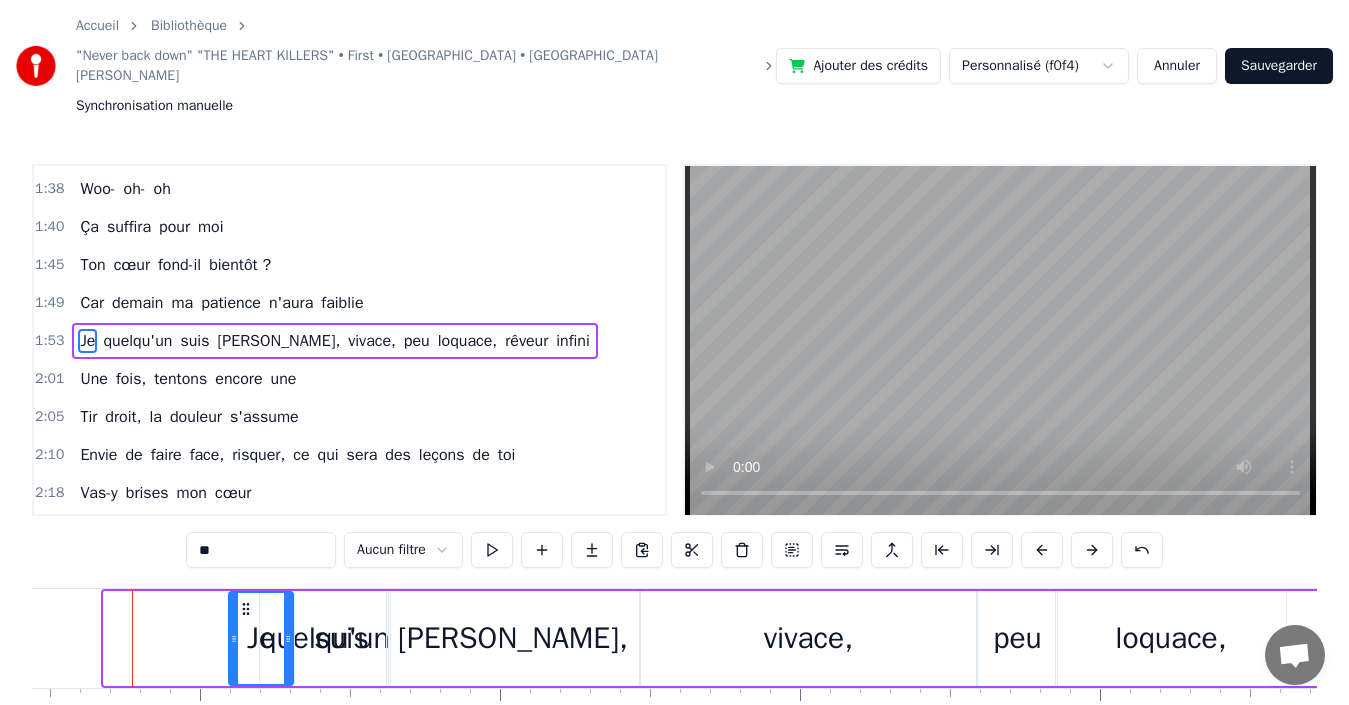 drag, startPoint x: 113, startPoint y: 557, endPoint x: 239, endPoint y: 543, distance: 126.77539 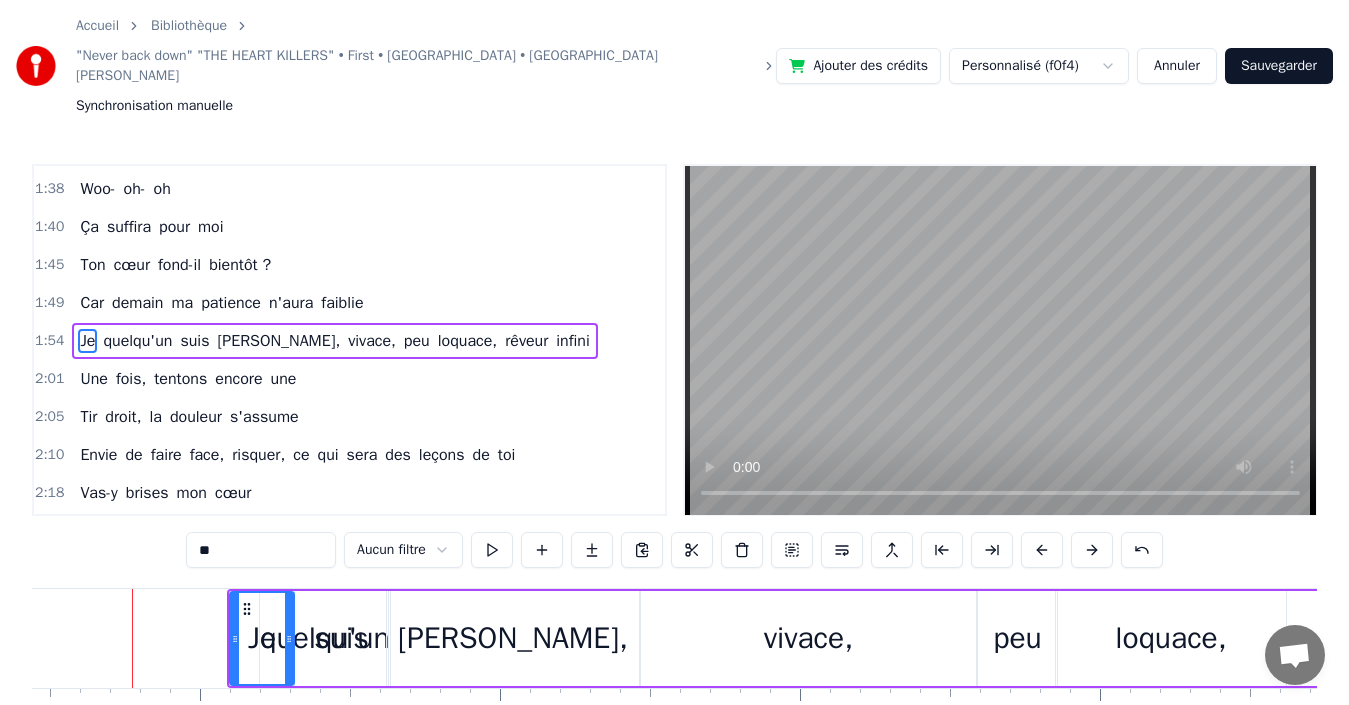 click on "suis" at bounding box center [341, 638] 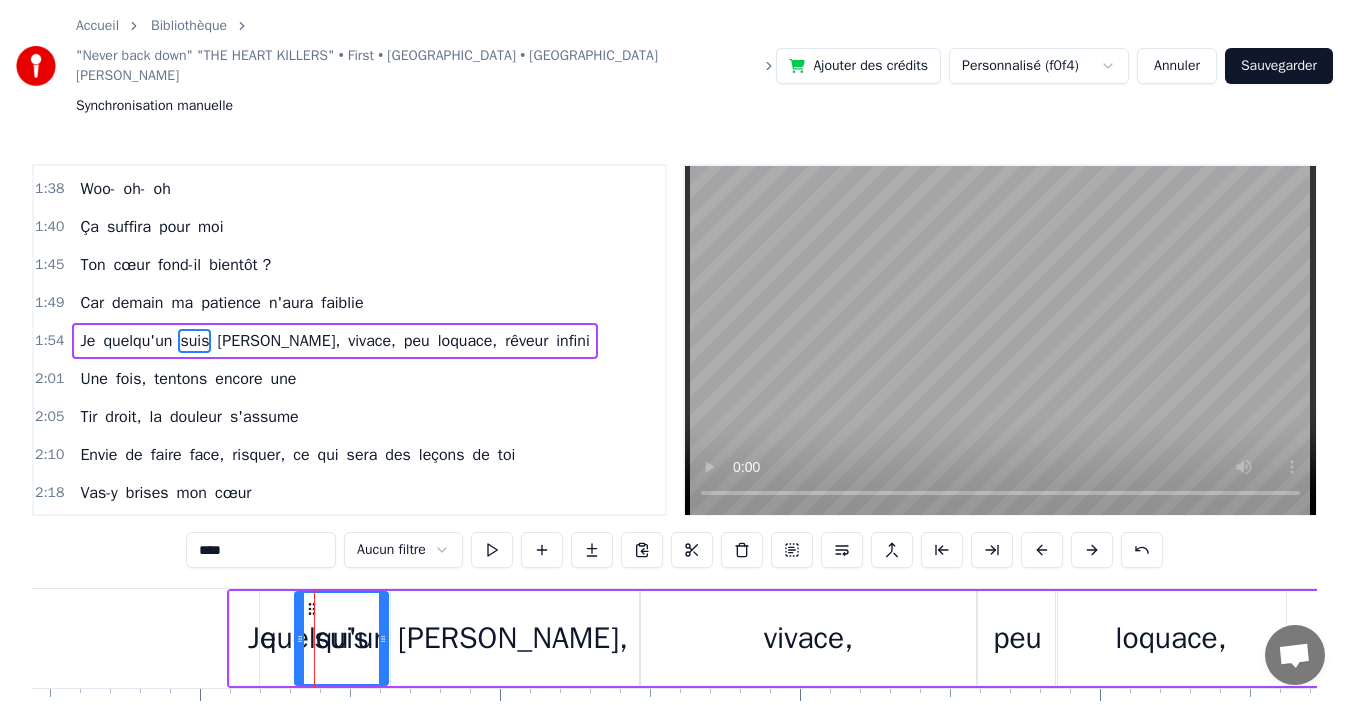 click on "quelqu'un" at bounding box center (324, 638) 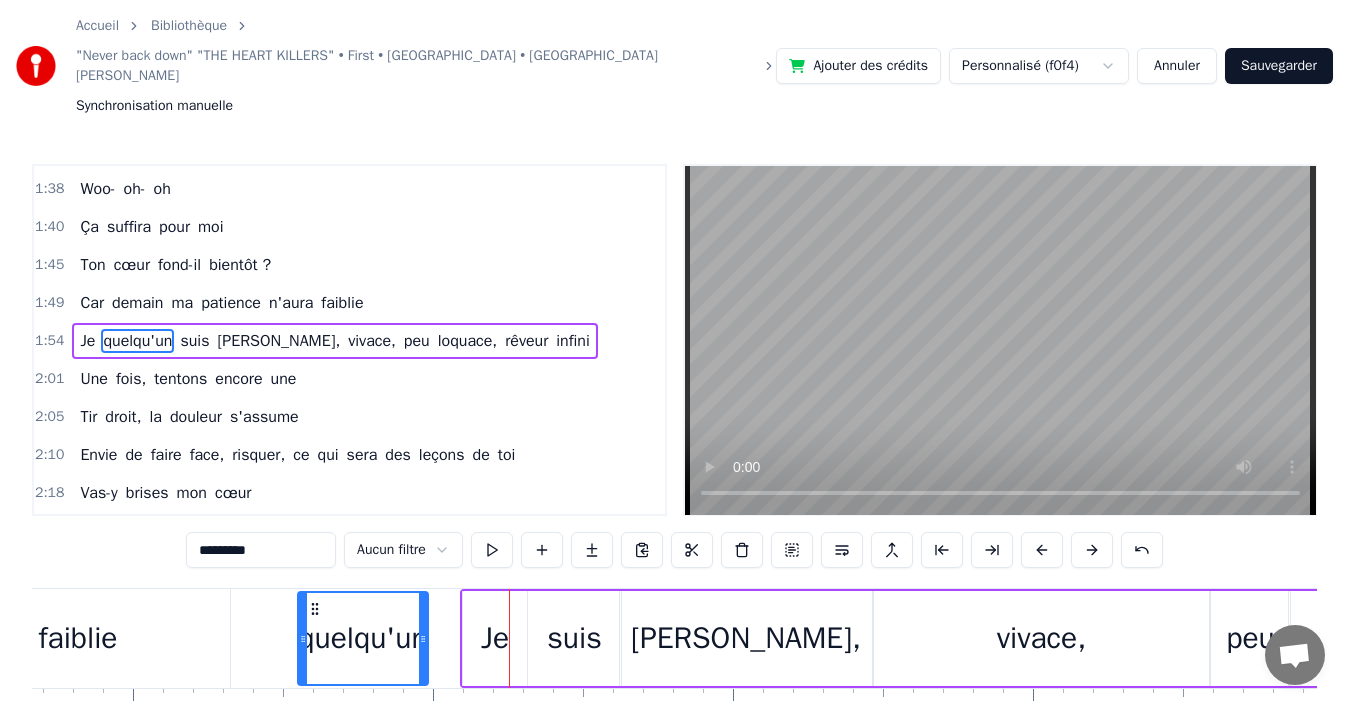 scroll, scrollTop: 0, scrollLeft: 33798, axis: horizontal 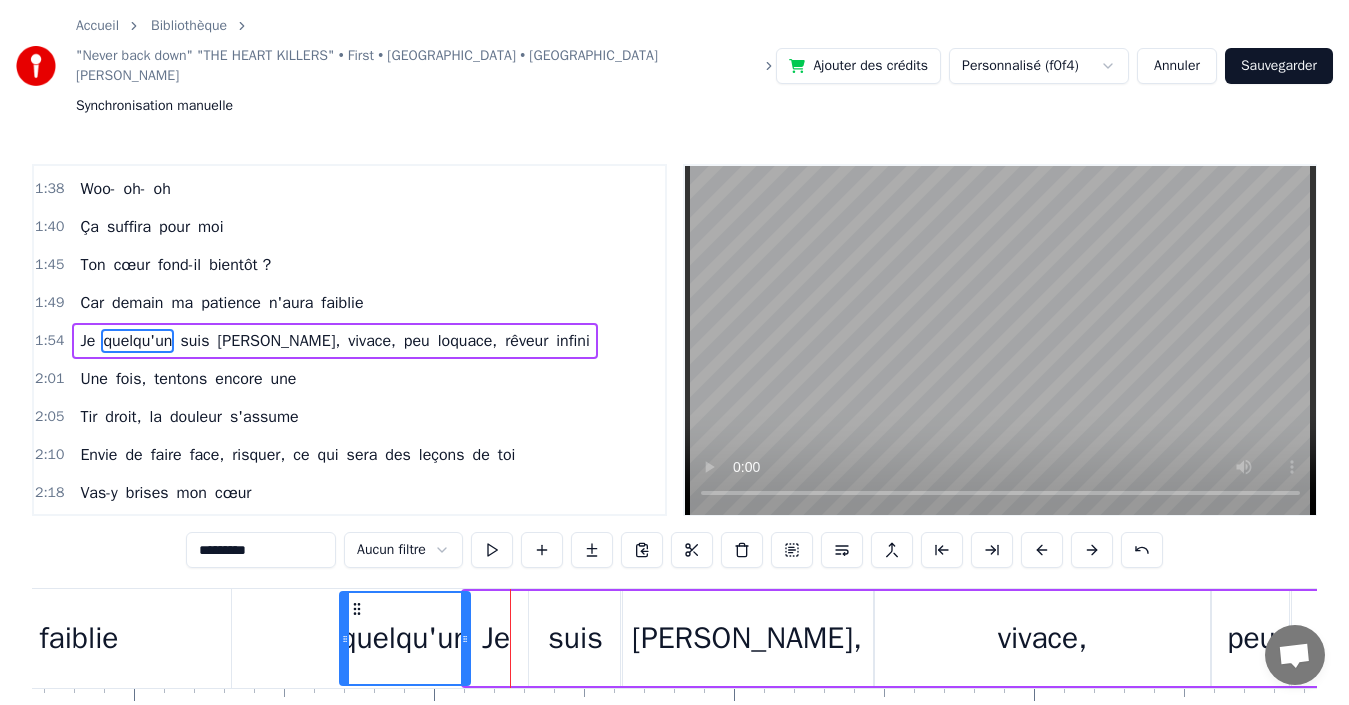 drag, startPoint x: 270, startPoint y: 553, endPoint x: 350, endPoint y: 546, distance: 80.305664 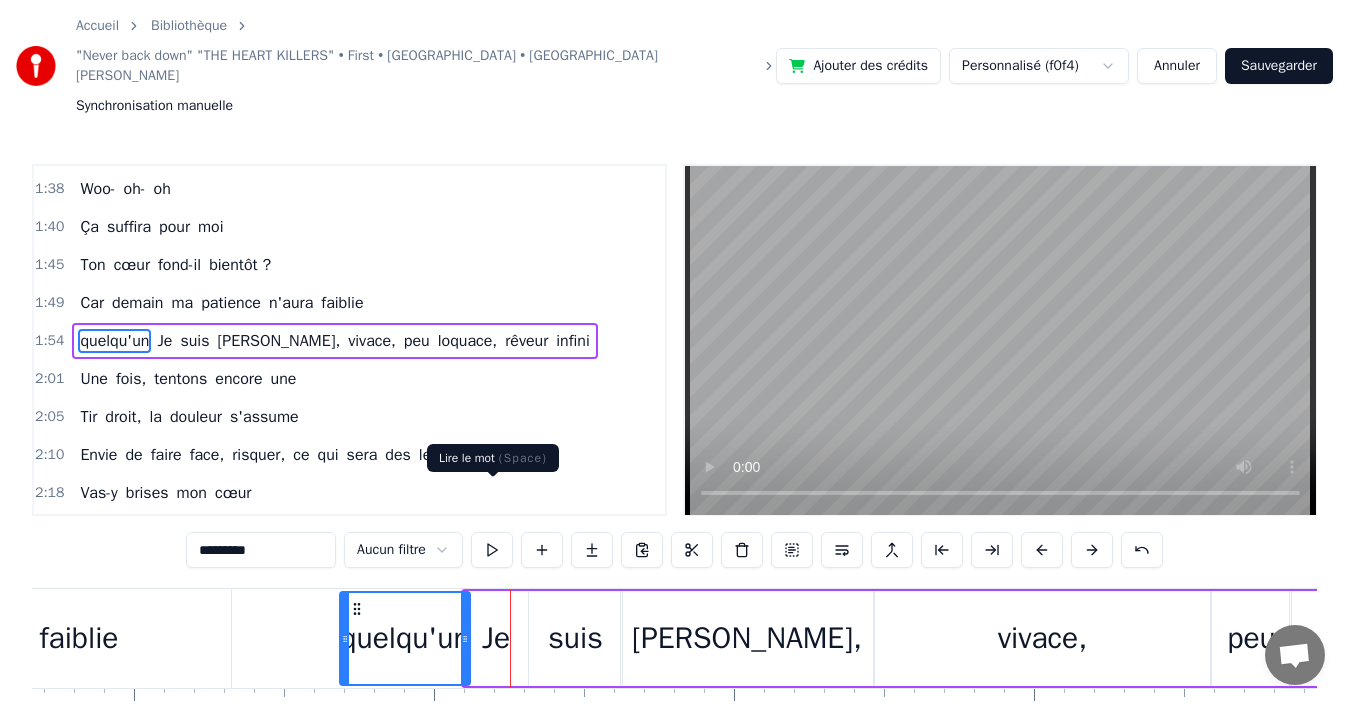 click at bounding box center [492, 550] 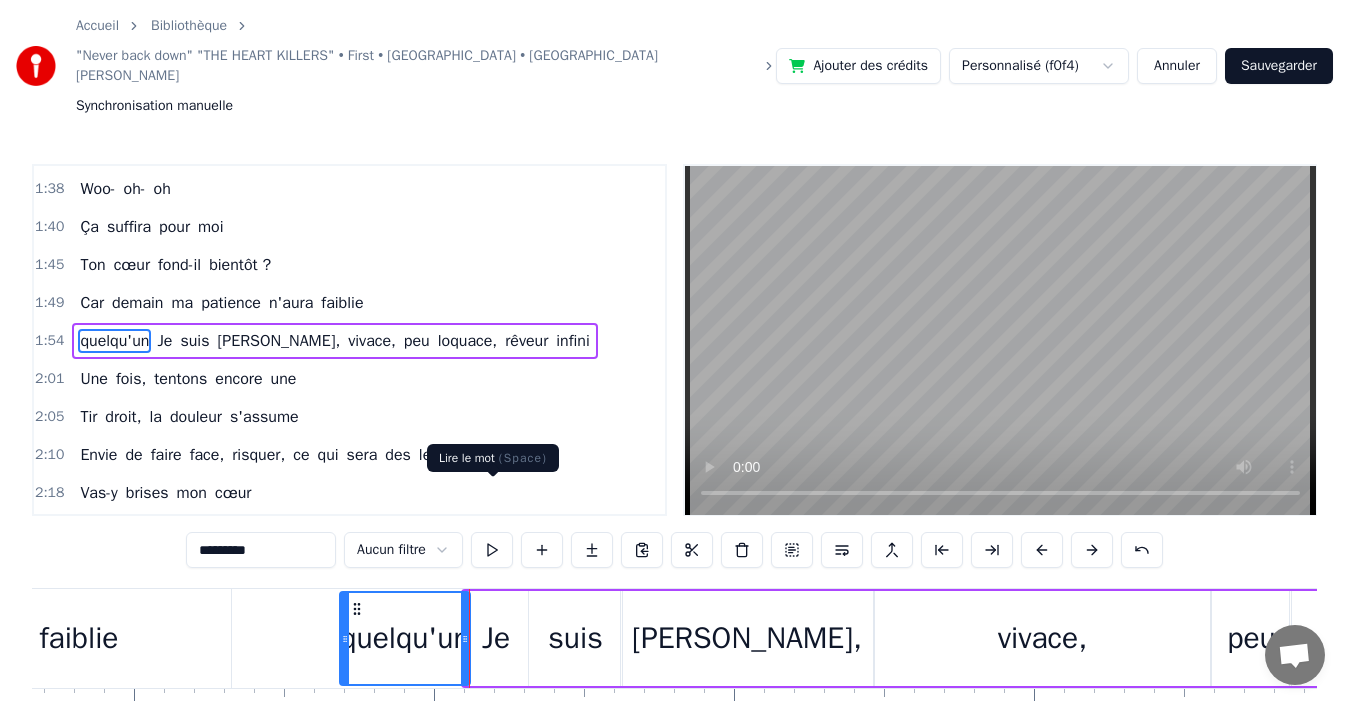 click 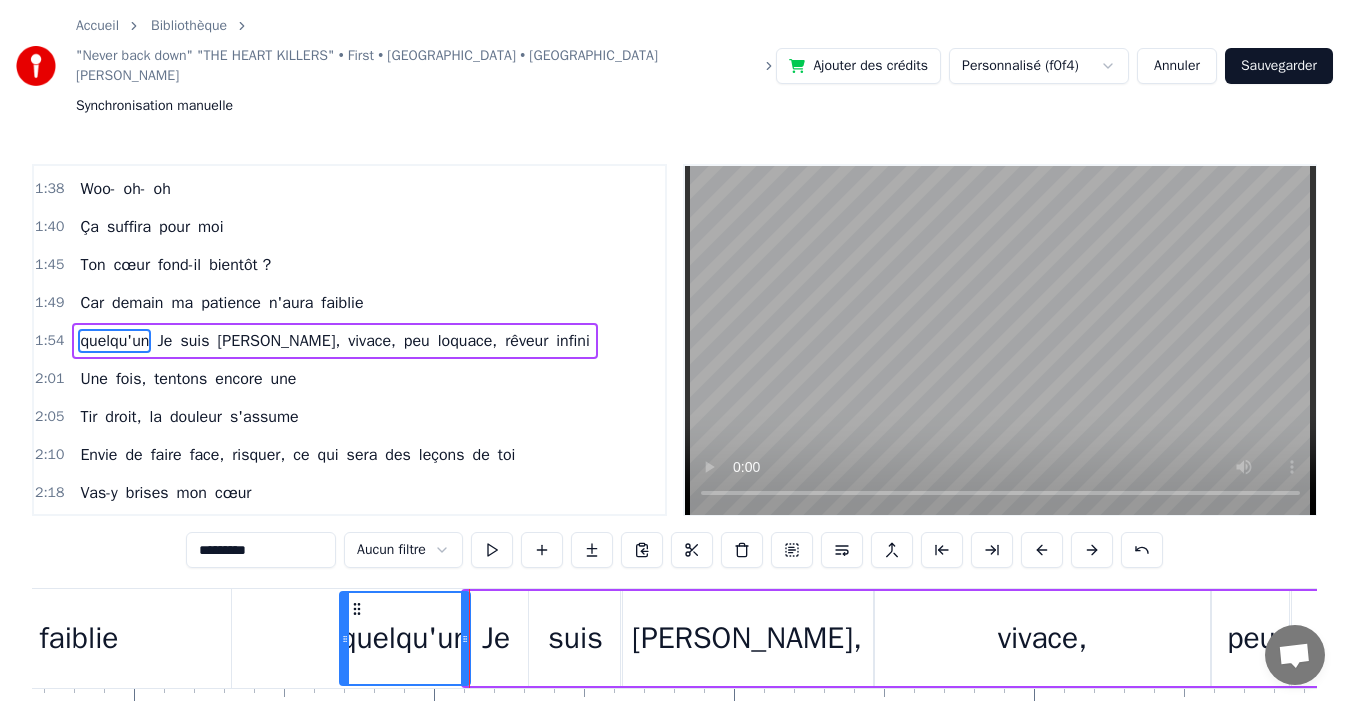 click on "Je" at bounding box center (496, 638) 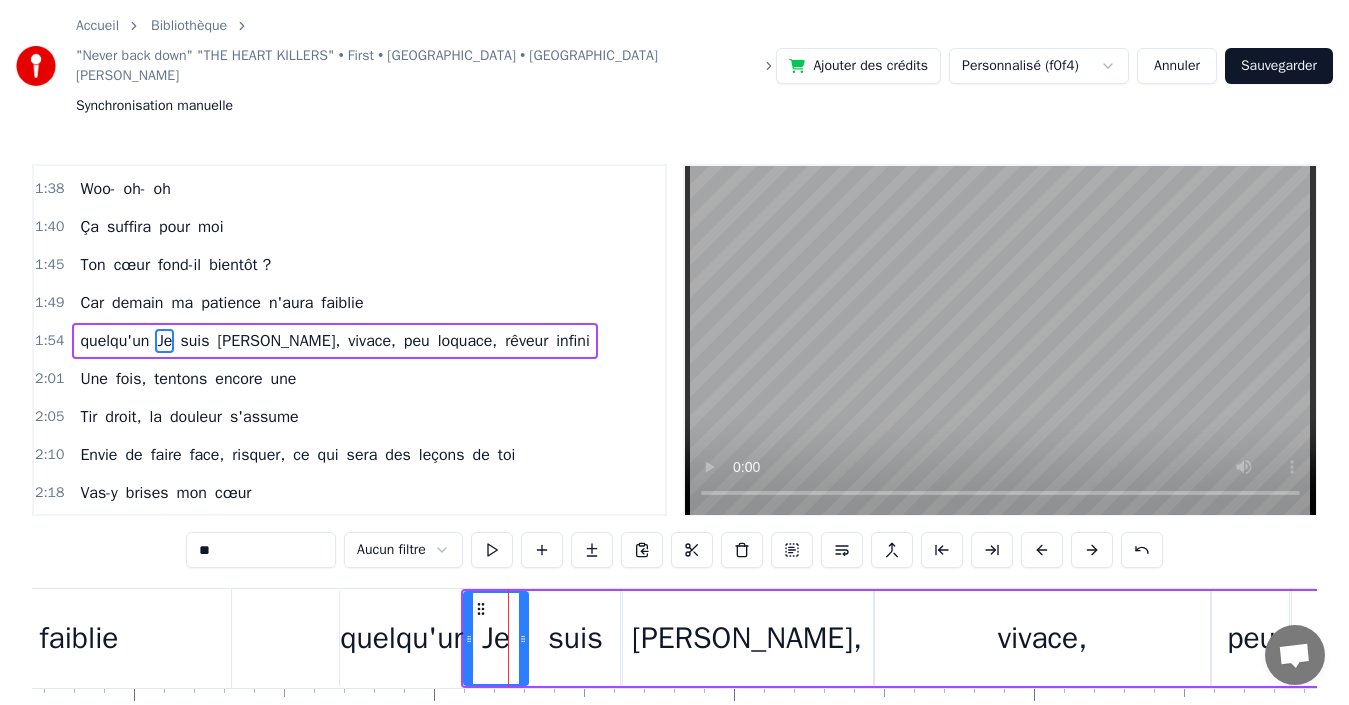 click on "** Aucun filtre" at bounding box center [674, 550] 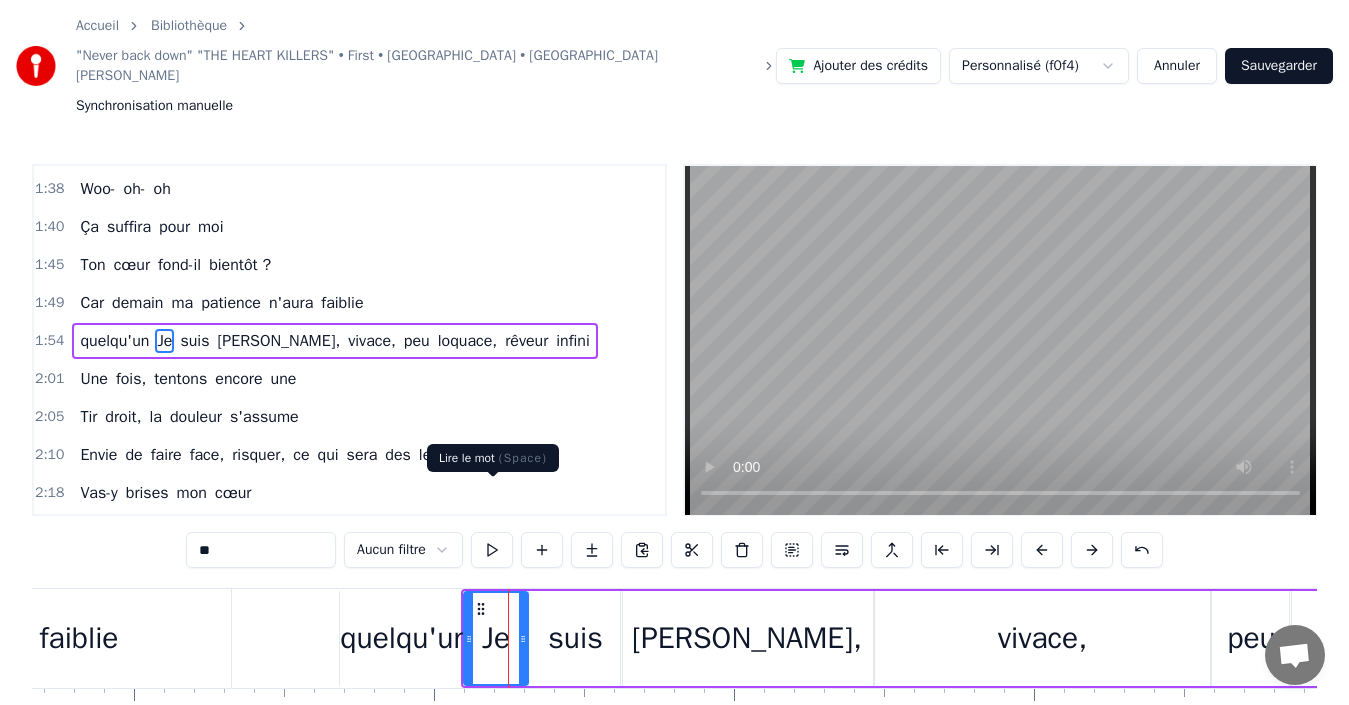 click at bounding box center [492, 550] 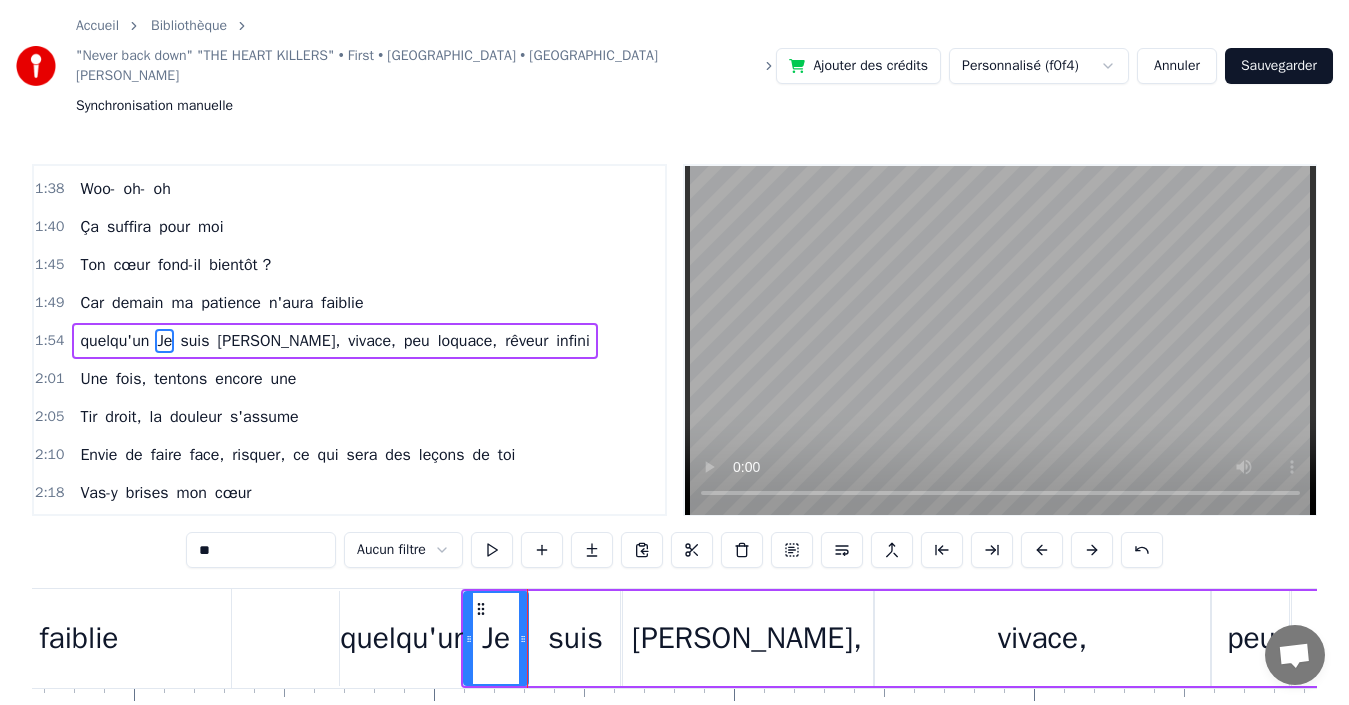 click on "suis" at bounding box center (575, 638) 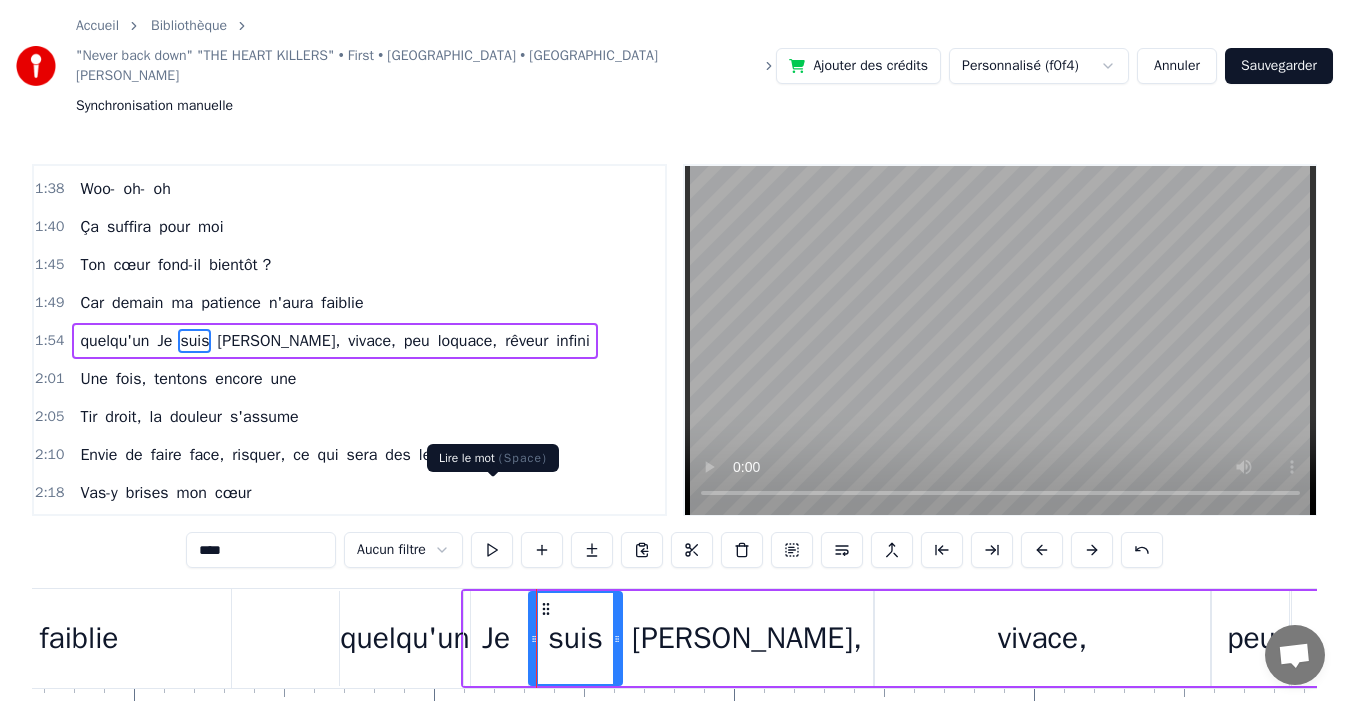 click at bounding box center (492, 550) 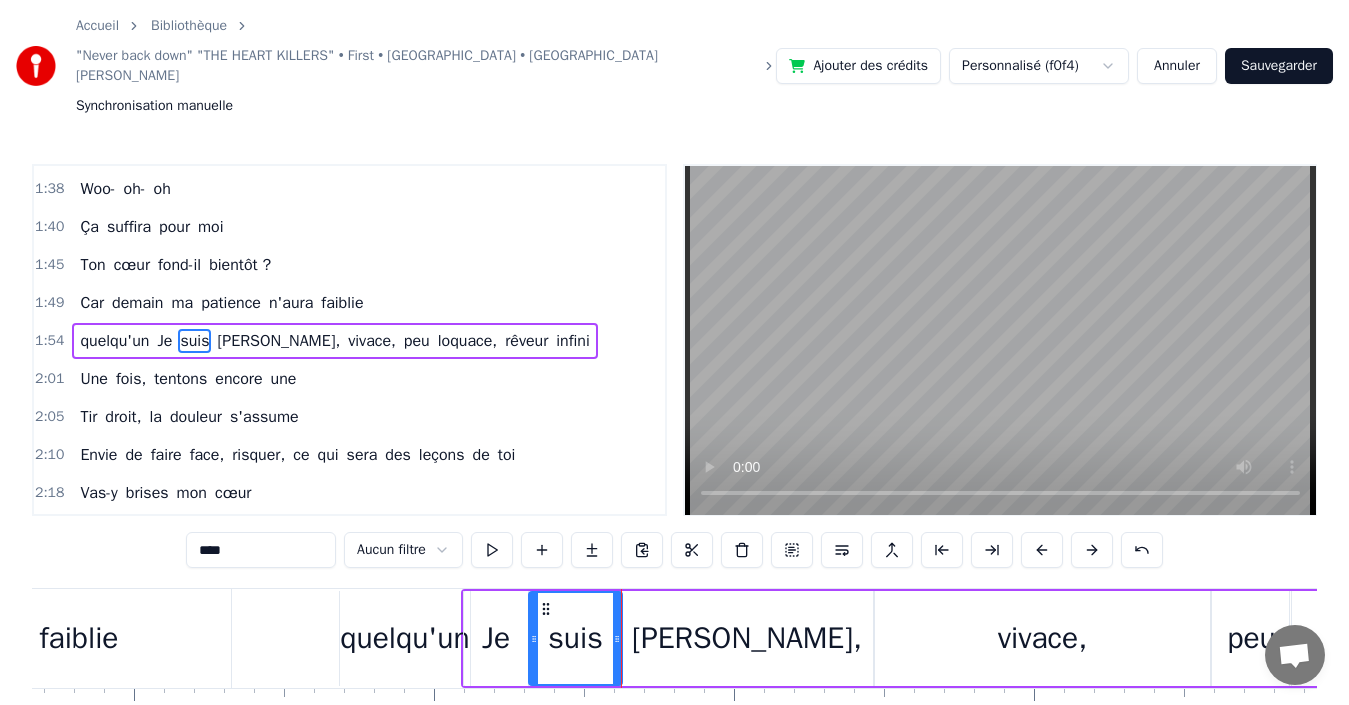 click on "Je" at bounding box center (496, 638) 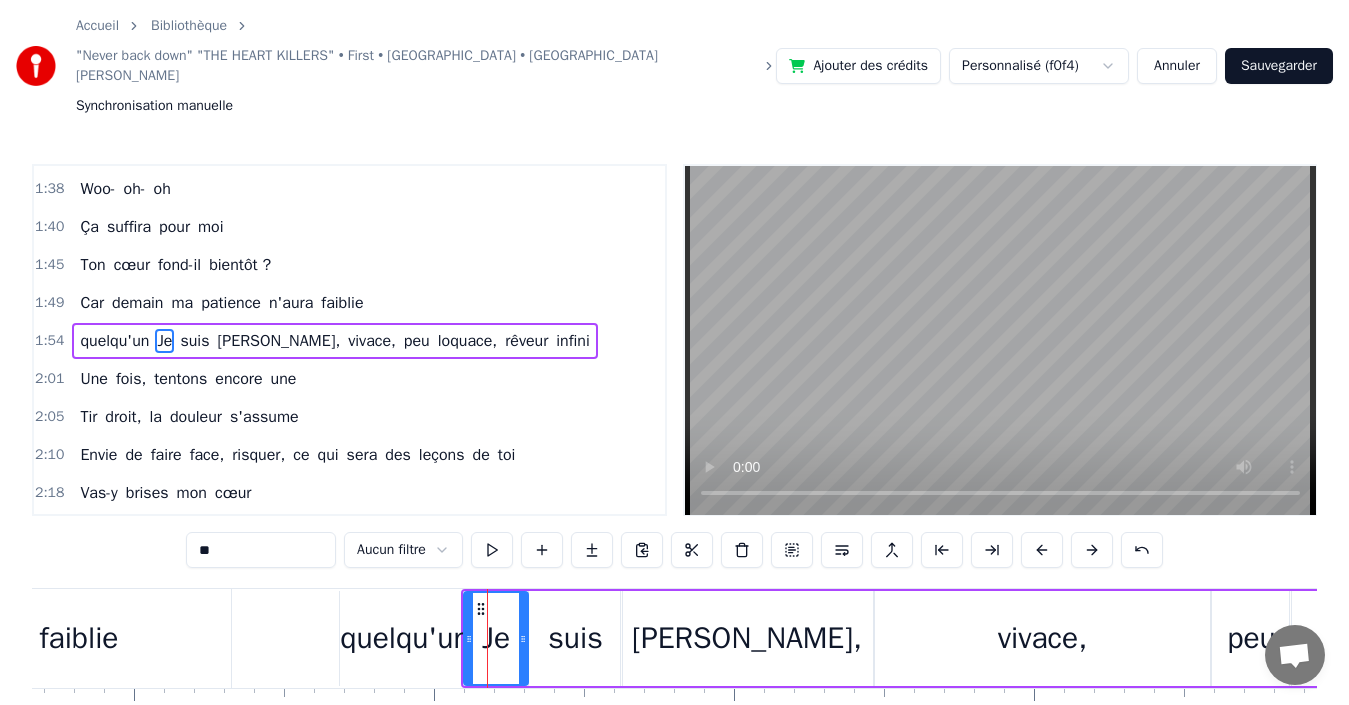 click at bounding box center [7932, 638] 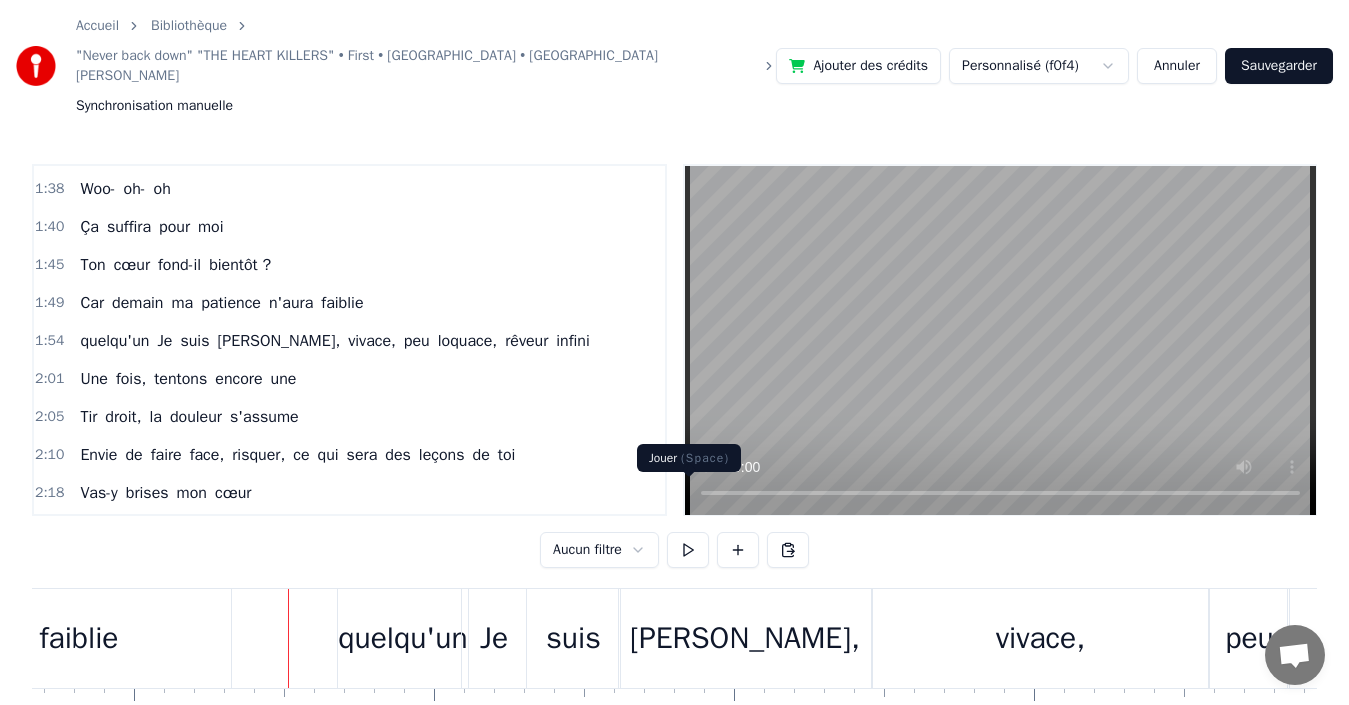 click at bounding box center [688, 550] 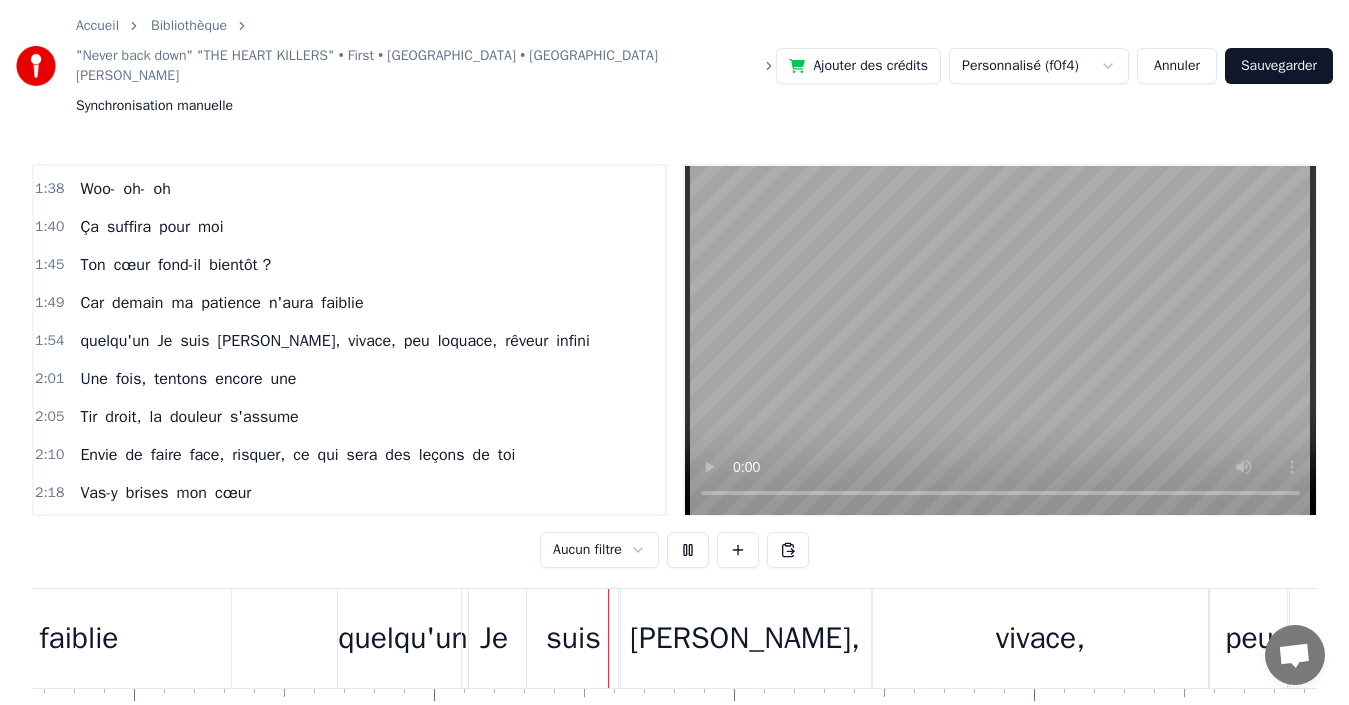 click at bounding box center [688, 550] 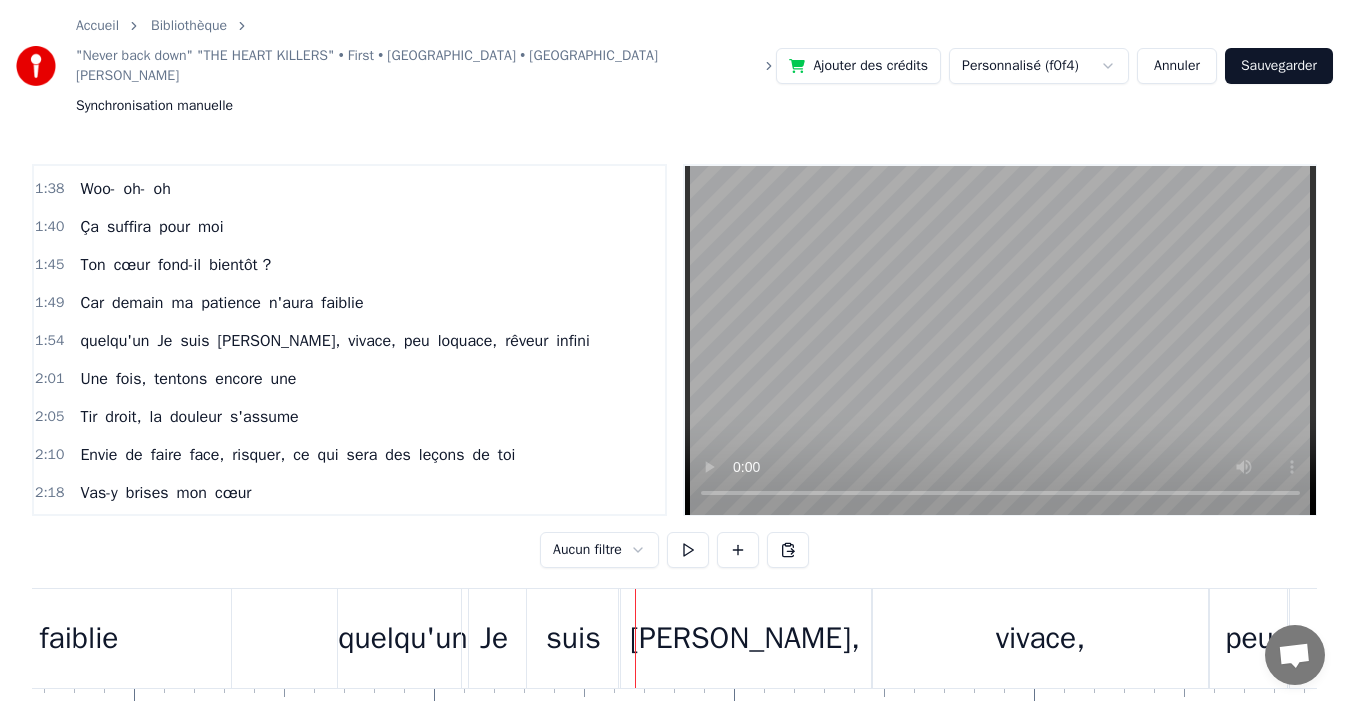 click on "quelqu'un" at bounding box center (402, 638) 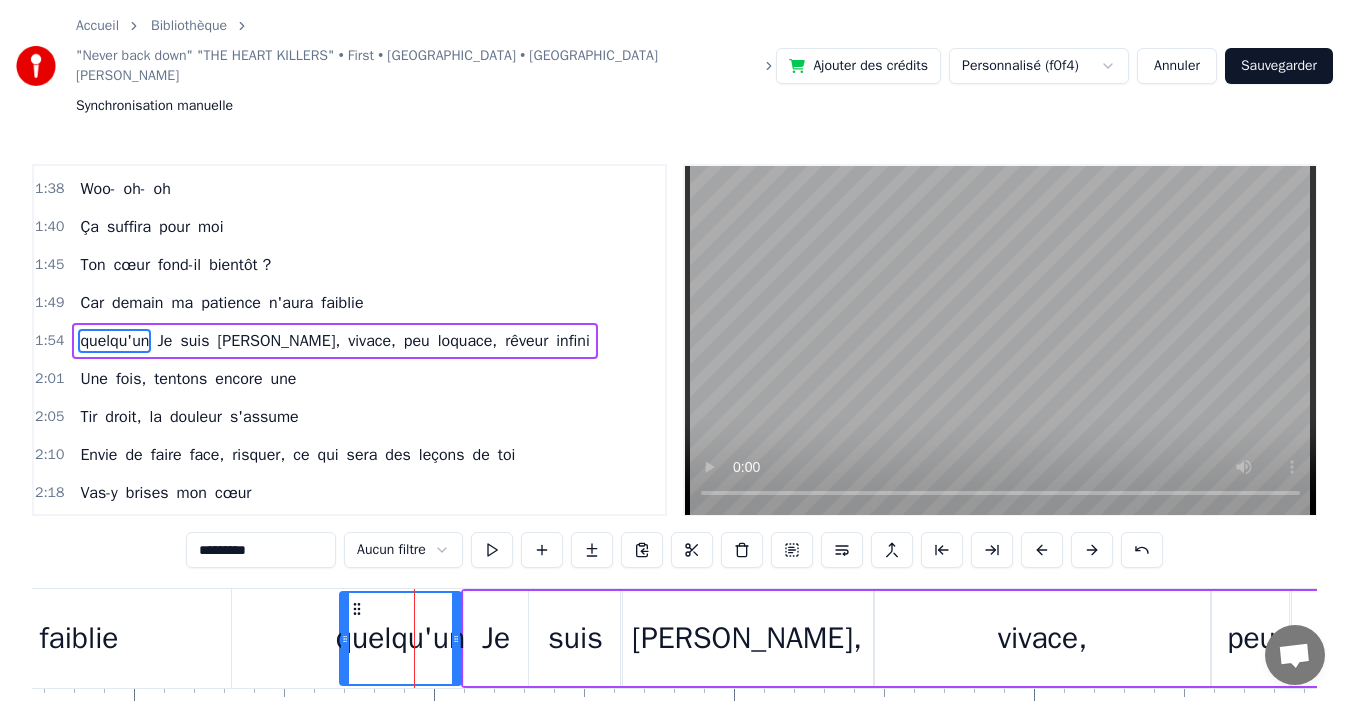 click at bounding box center [456, 638] 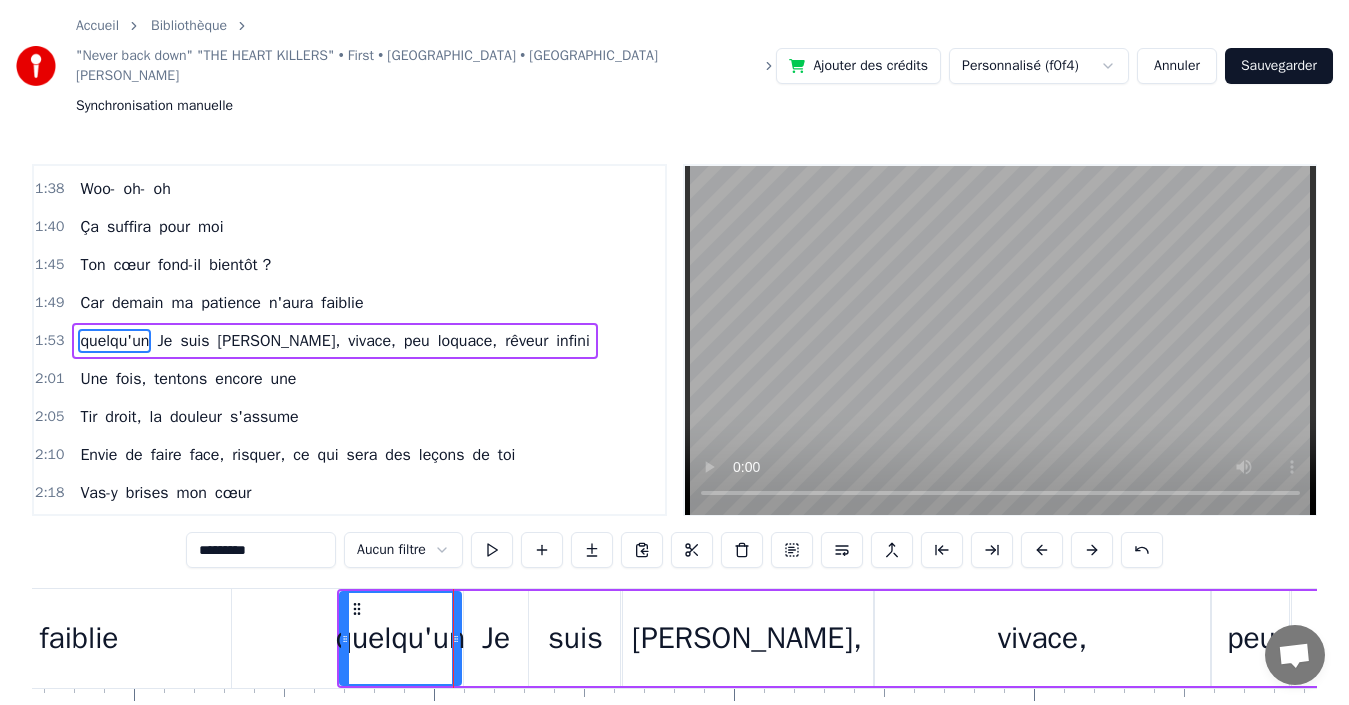 drag, startPoint x: 288, startPoint y: 496, endPoint x: 24, endPoint y: 525, distance: 265.588 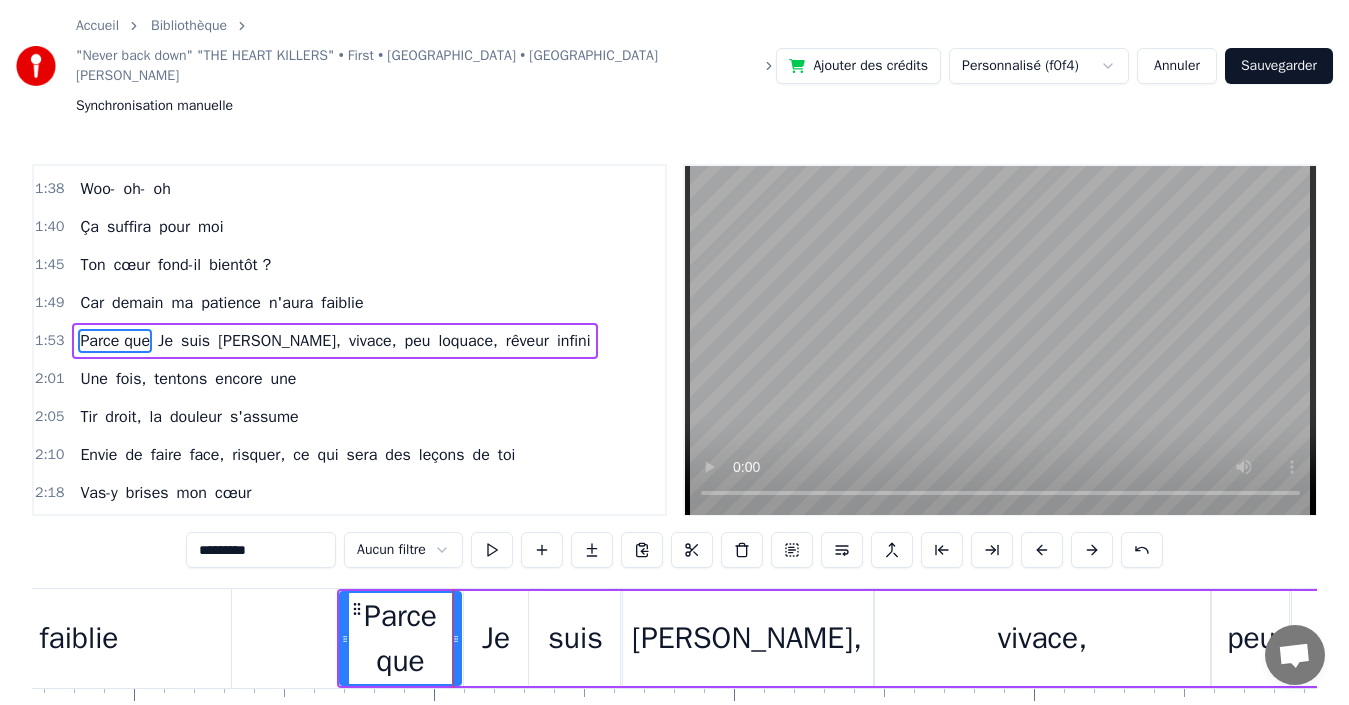 click on "Je" at bounding box center [496, 638] 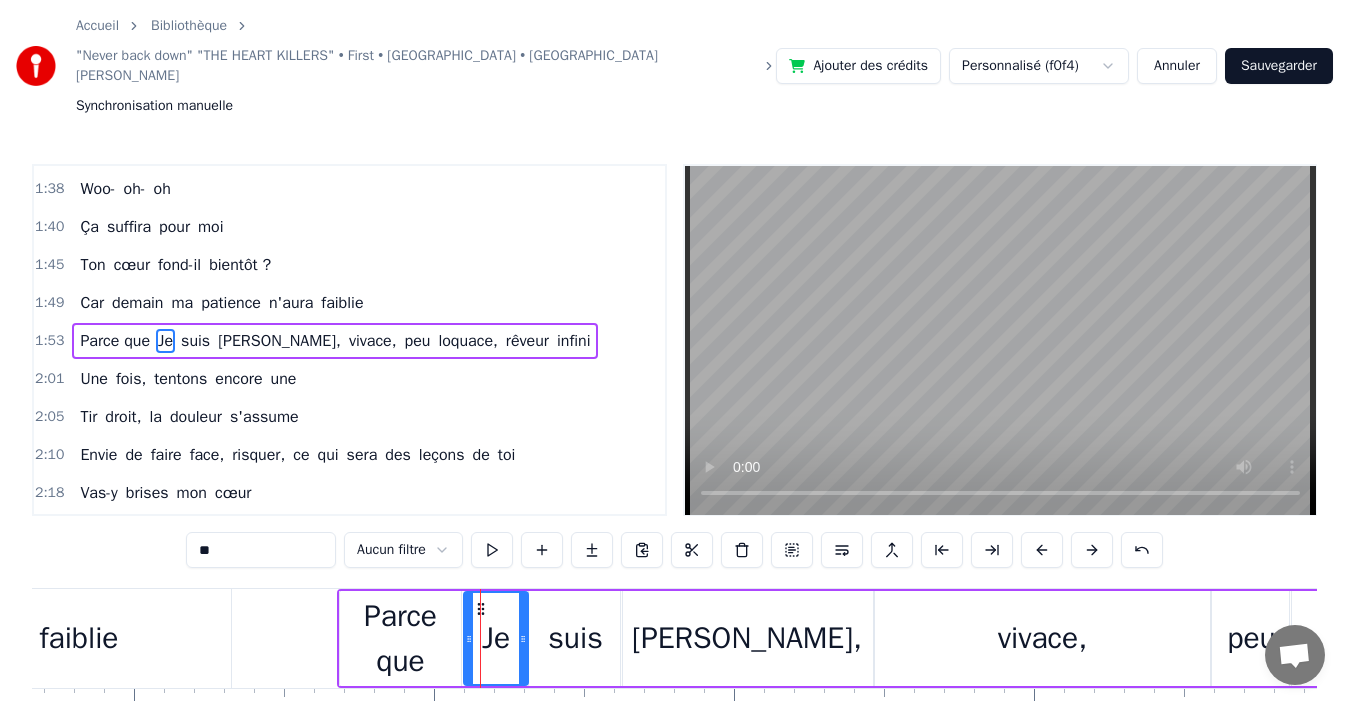 drag, startPoint x: 239, startPoint y: 507, endPoint x: 72, endPoint y: 496, distance: 167.36188 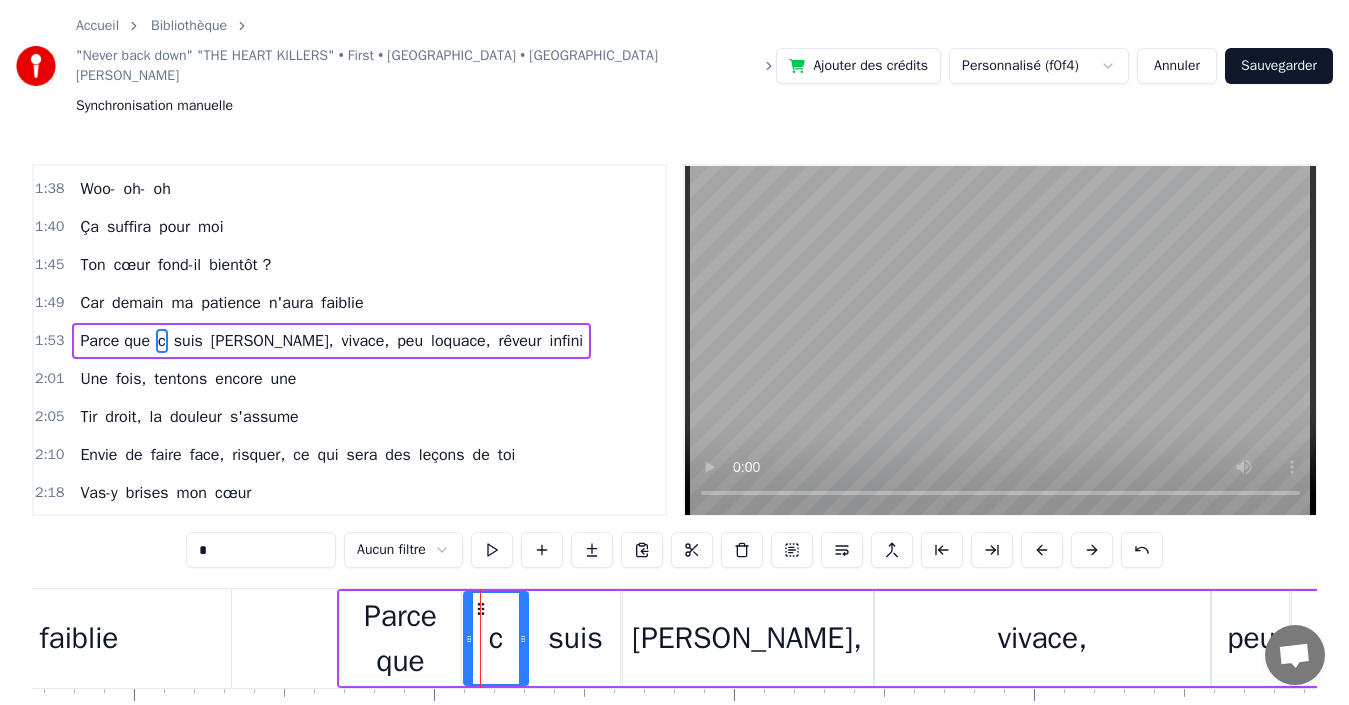 type on "**" 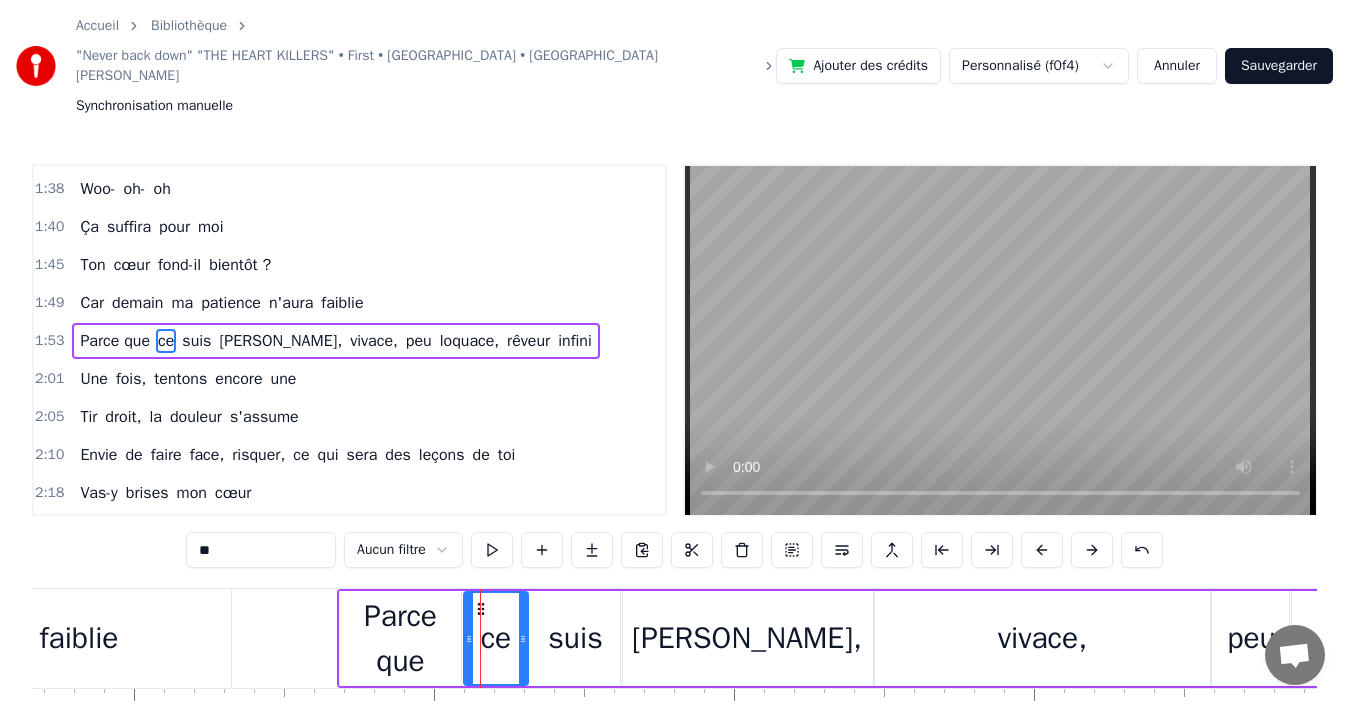 click at bounding box center [7932, 638] 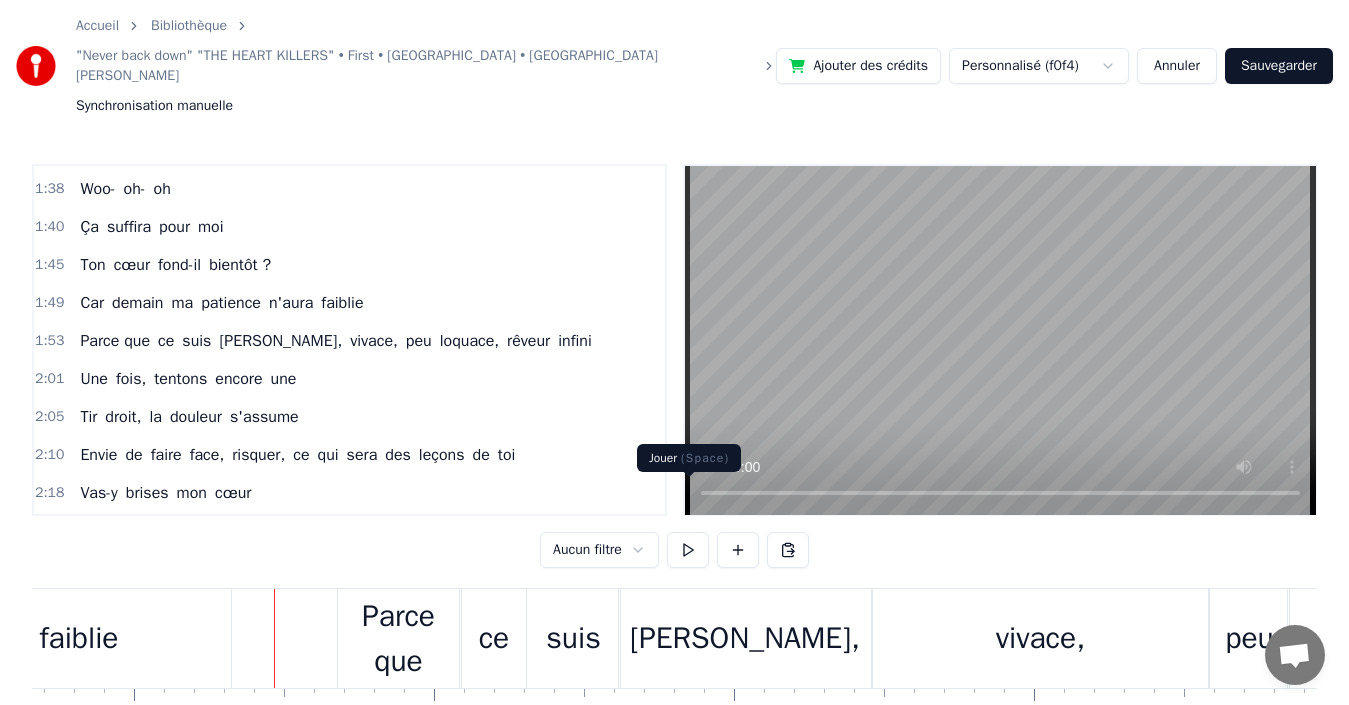 click at bounding box center [688, 550] 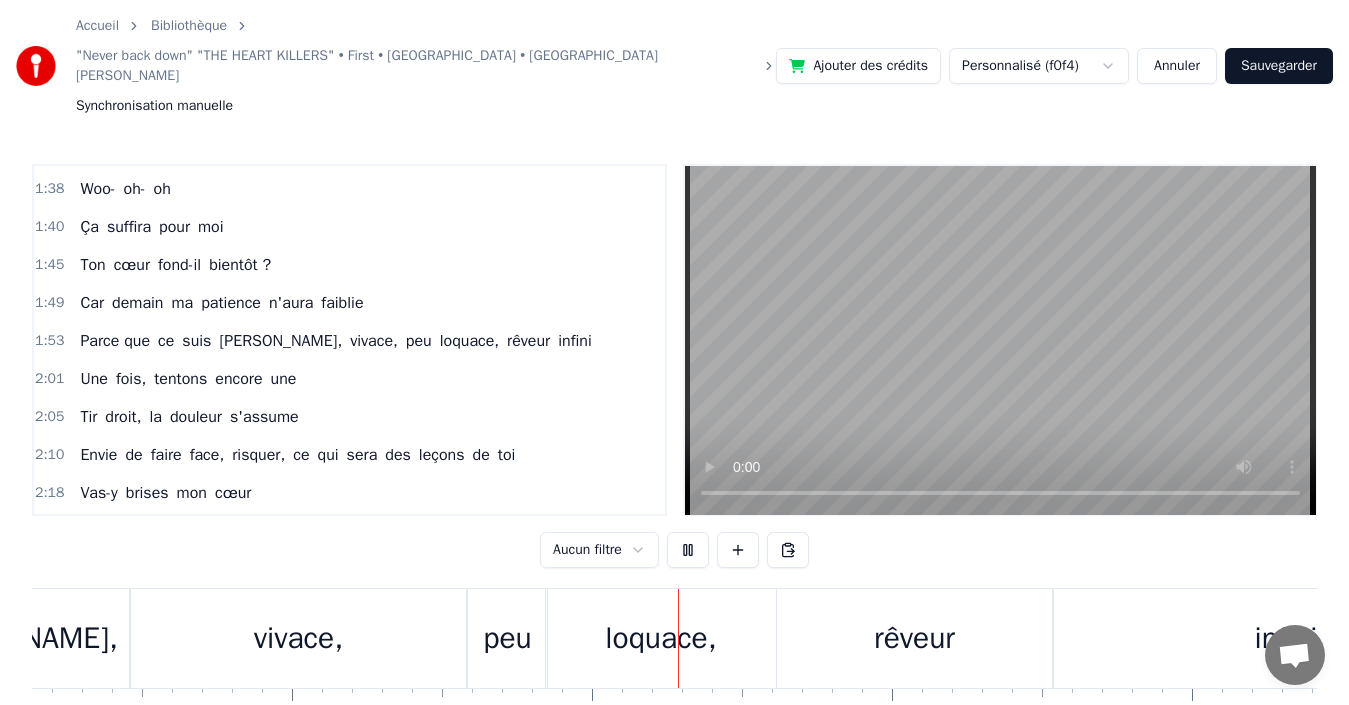 scroll, scrollTop: 0, scrollLeft: 34907, axis: horizontal 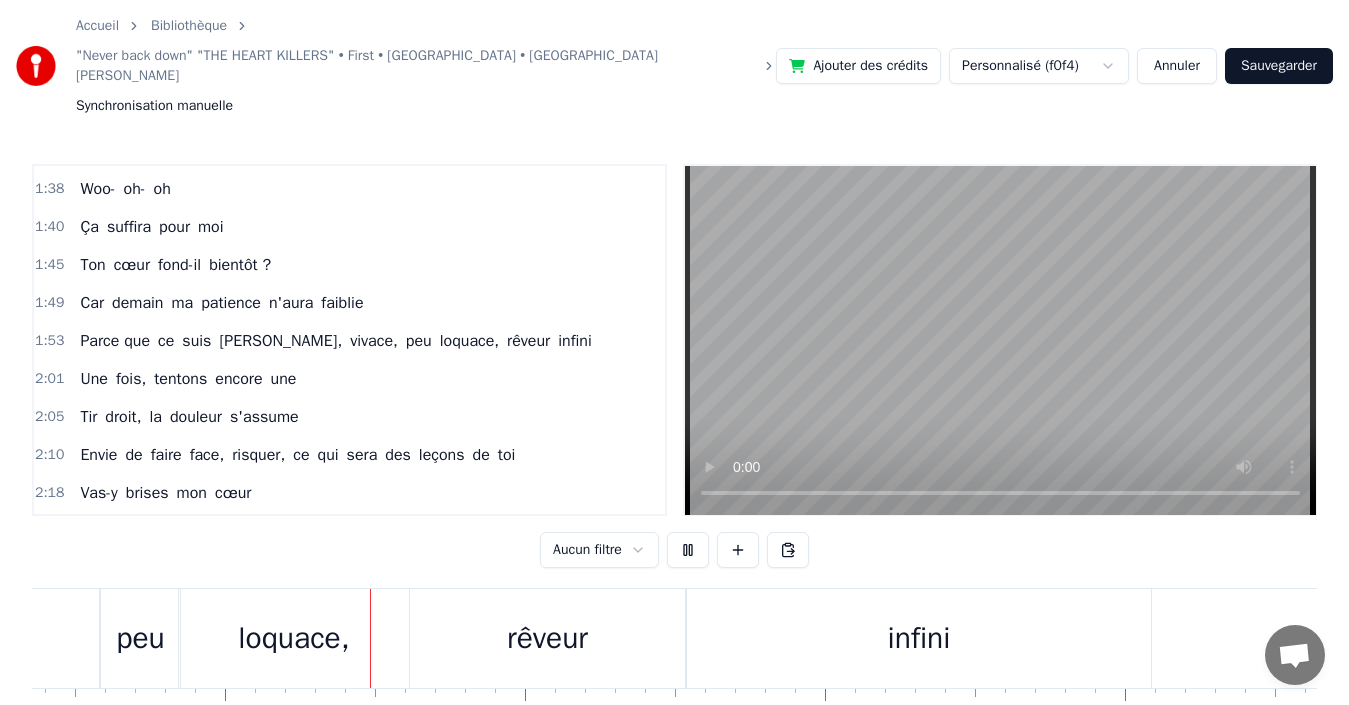click at bounding box center [1000, 340] 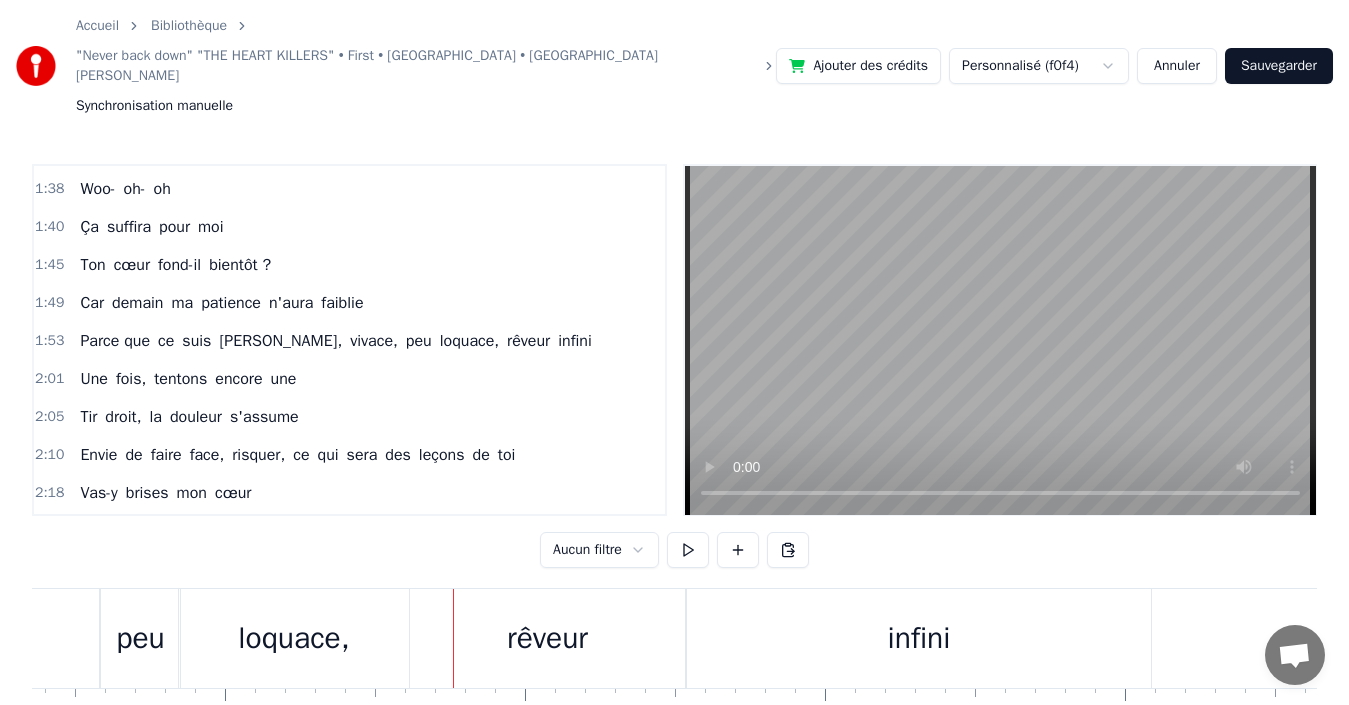 click on "vivace," at bounding box center (-69, 638) 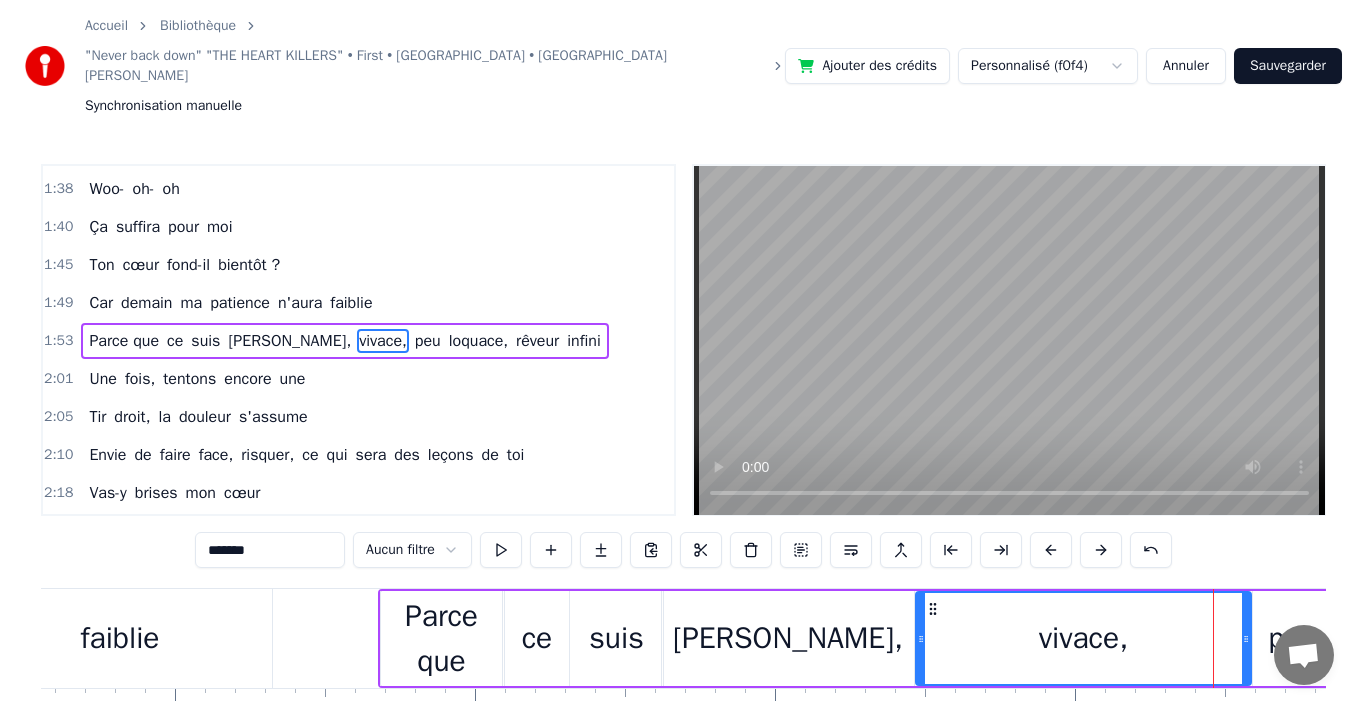 scroll, scrollTop: 0, scrollLeft: 33694, axis: horizontal 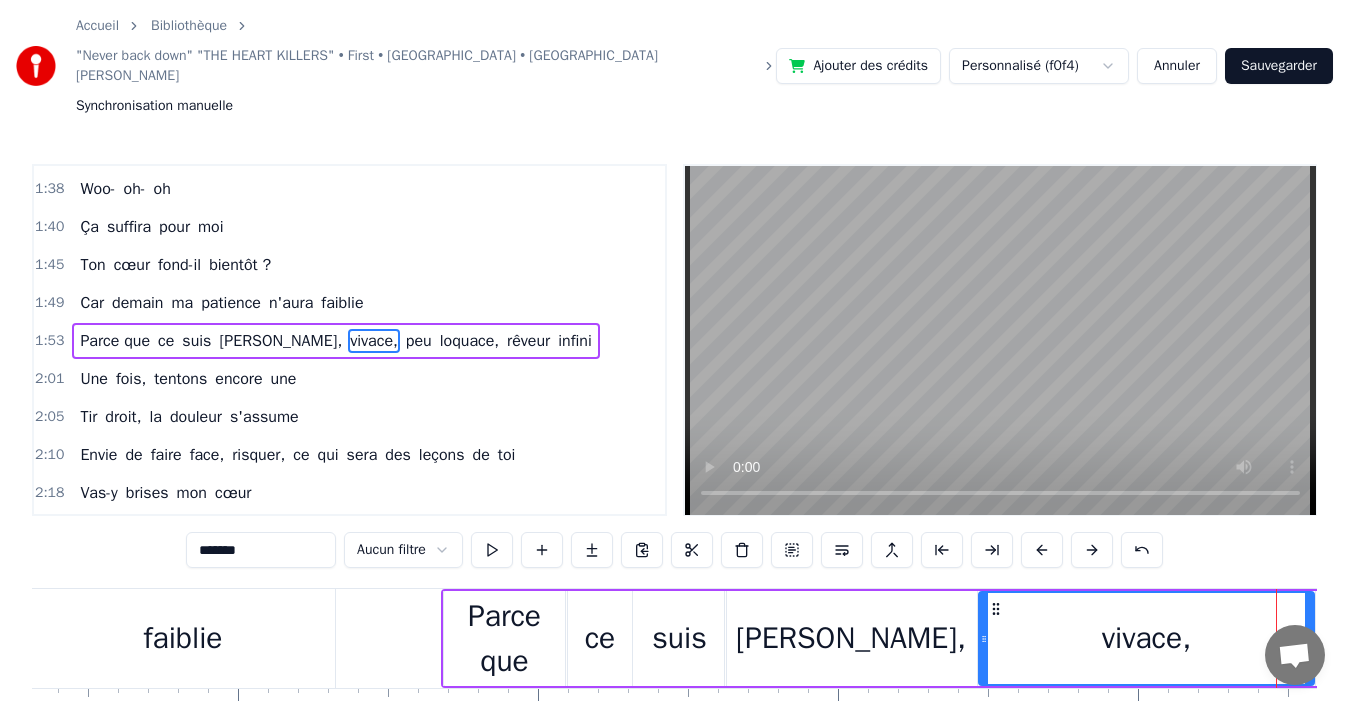 click on "ce" at bounding box center [600, 638] 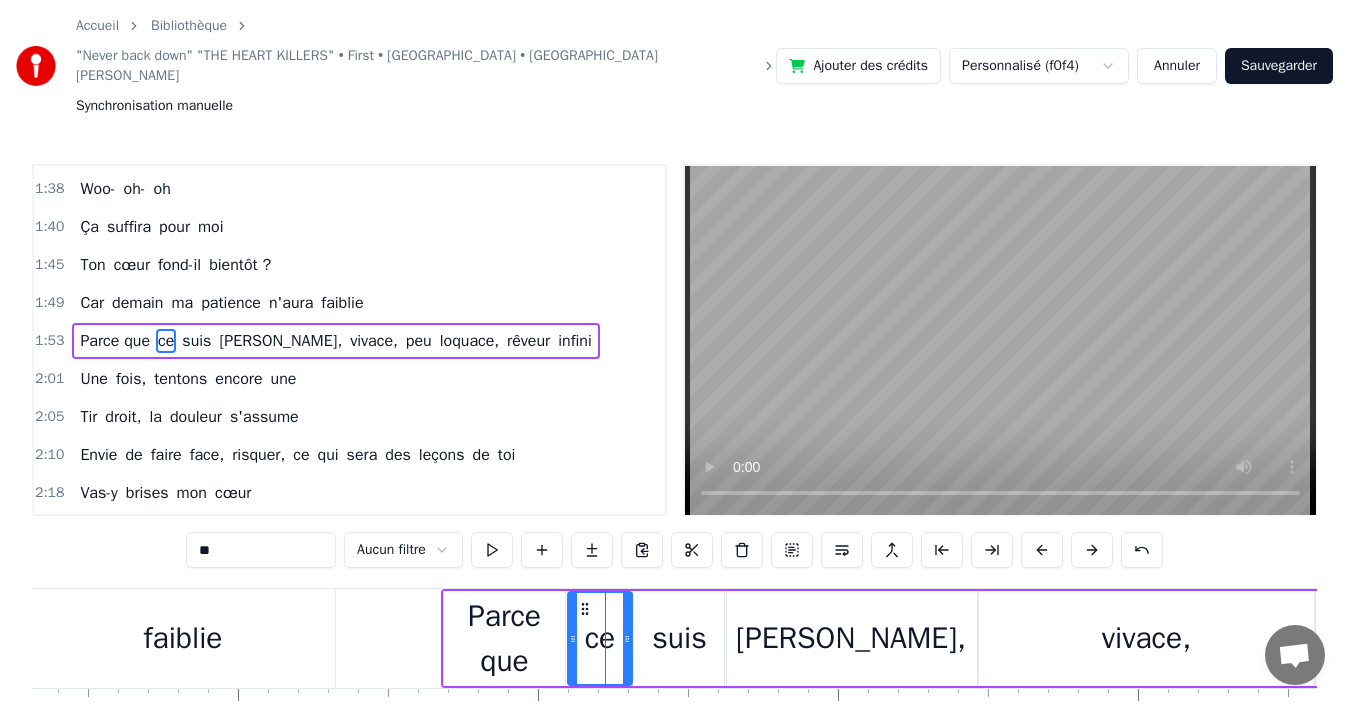 click on "Accueil Bibliothèque "Never back down" "THE HEART KILLERS" • First • [GEOGRAPHIC_DATA] • [GEOGRAPHIC_DATA] • Dunk Synchronisation manuelle Ajouter des crédits Personnalisé (f0f4) Annuler Sauvegarder 0:00 Moi je risquerais tout 0:02   .   0:04 Même si je me blesse, 0:06 j'apprendrais par moi-même 0:08 En osant une flamme, 0:11 Je pensais pas te séduire alors 0:16 Une fois, tentons encore une 0:20 Tir droit, la douleur s'assume 0:25 Envie de faire face, risquer, ce qui sera des leçons de toi 0:33 Oh- oh- oh 0:33   .   0:37 Douleur que j'apprends pas 0:40 Peu importe combien de fois apparue 0:45 Dis que je suis [PERSON_NAME], vivace, peu loquace, rêveur infini 0:52 Une fois, tentons encore une 0:56 Tir droit, la douleur s'assume 1:01 Envie de faire face, risquer, ce qui sera des leçons de toi 1:09 Vas-y brises mon cœur 1:12 Que mon monde meurt 1:13 Au grand jamais, j’abandonne pas 1:17 En face dis-le sans peur 1:20 Sors haine, fureur 1:21 Combien d'fois tu me blesseras ? 1:25 Les sentiments en toi 1:28 J'sais ne les pas" at bounding box center (674, 395) 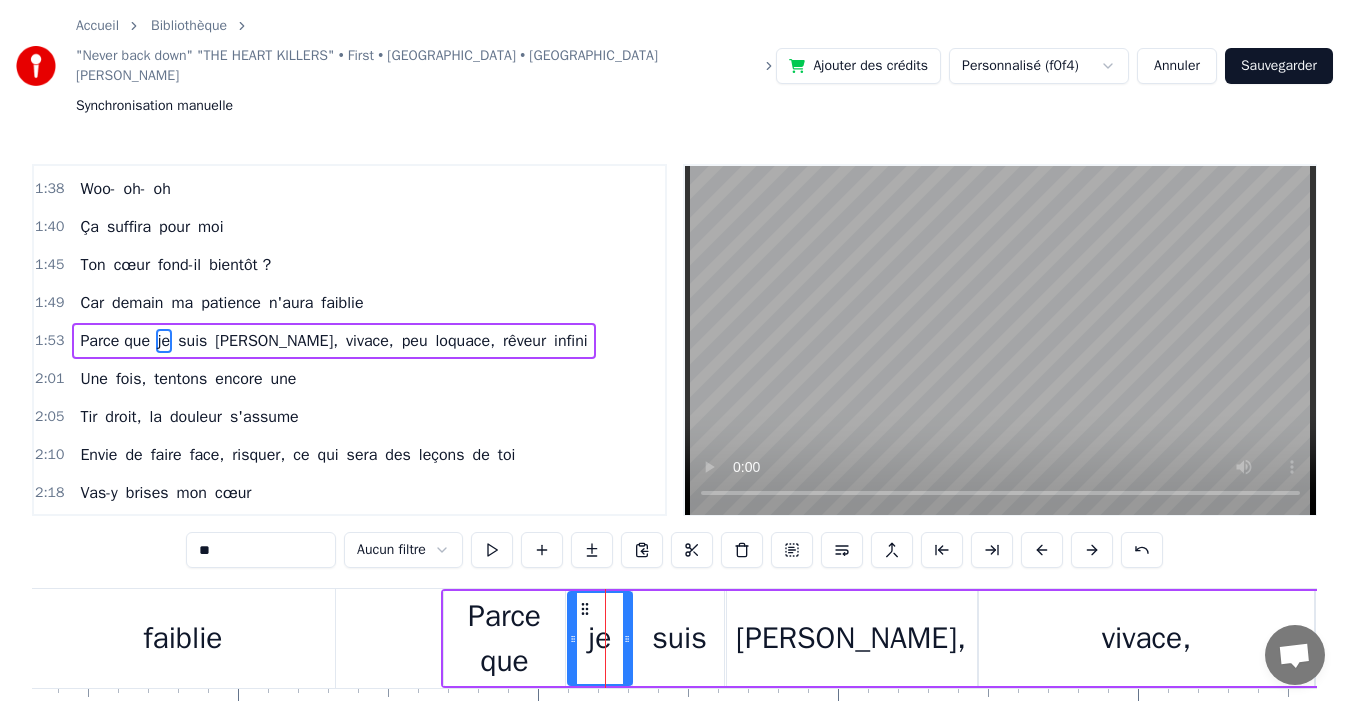type on "**" 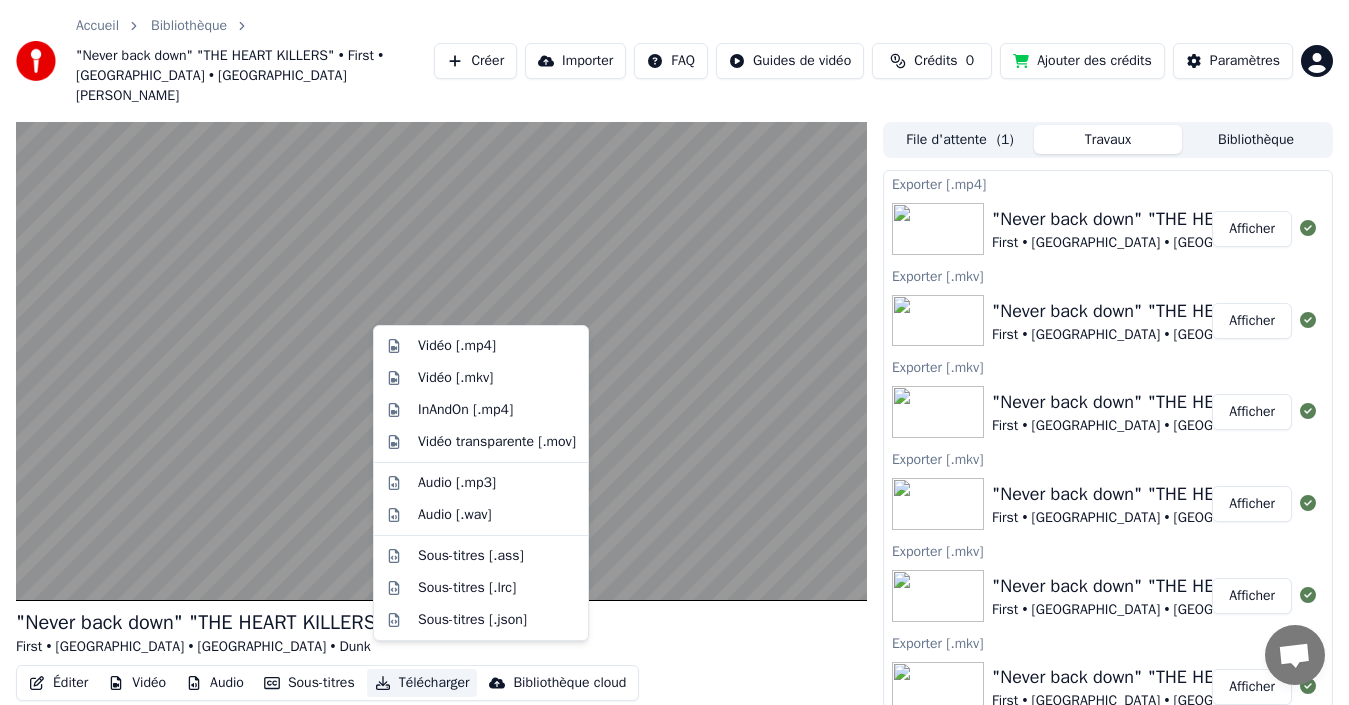 click on "Télécharger" at bounding box center [422, 683] 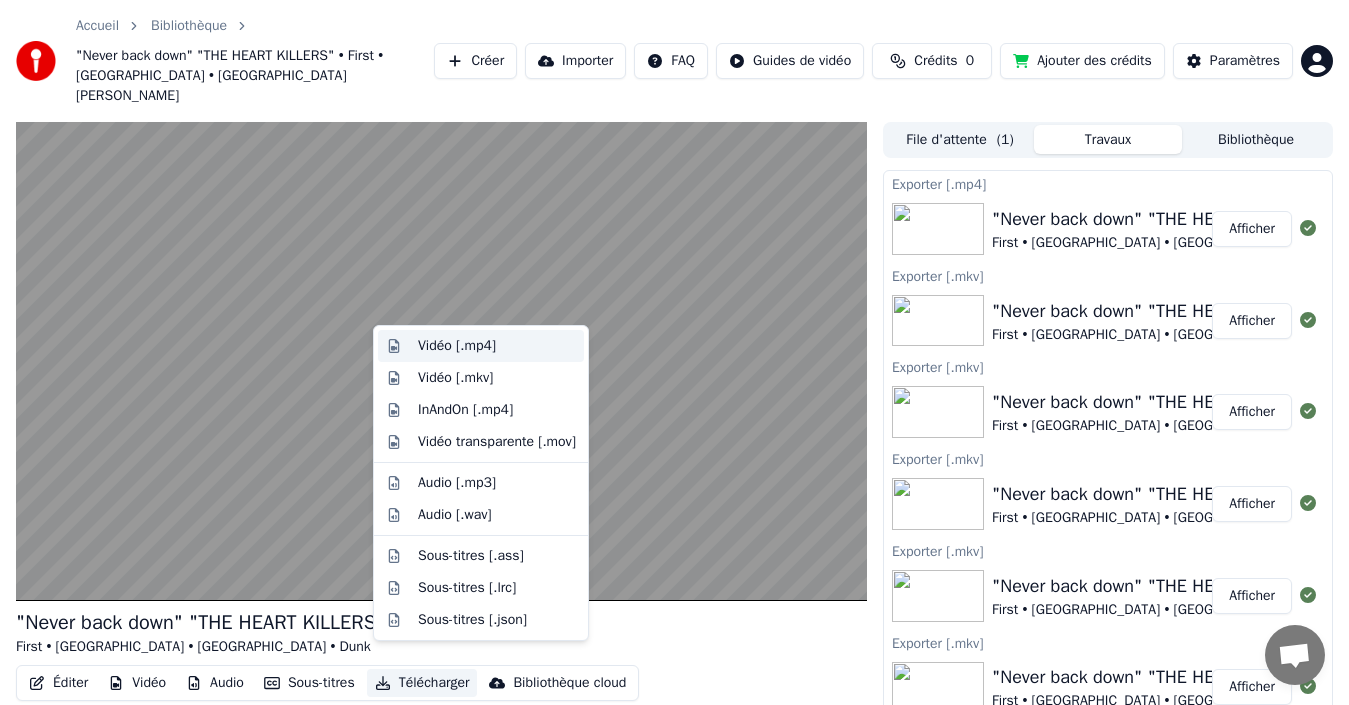 click on "Vidéo [.mp4]" at bounding box center [497, 346] 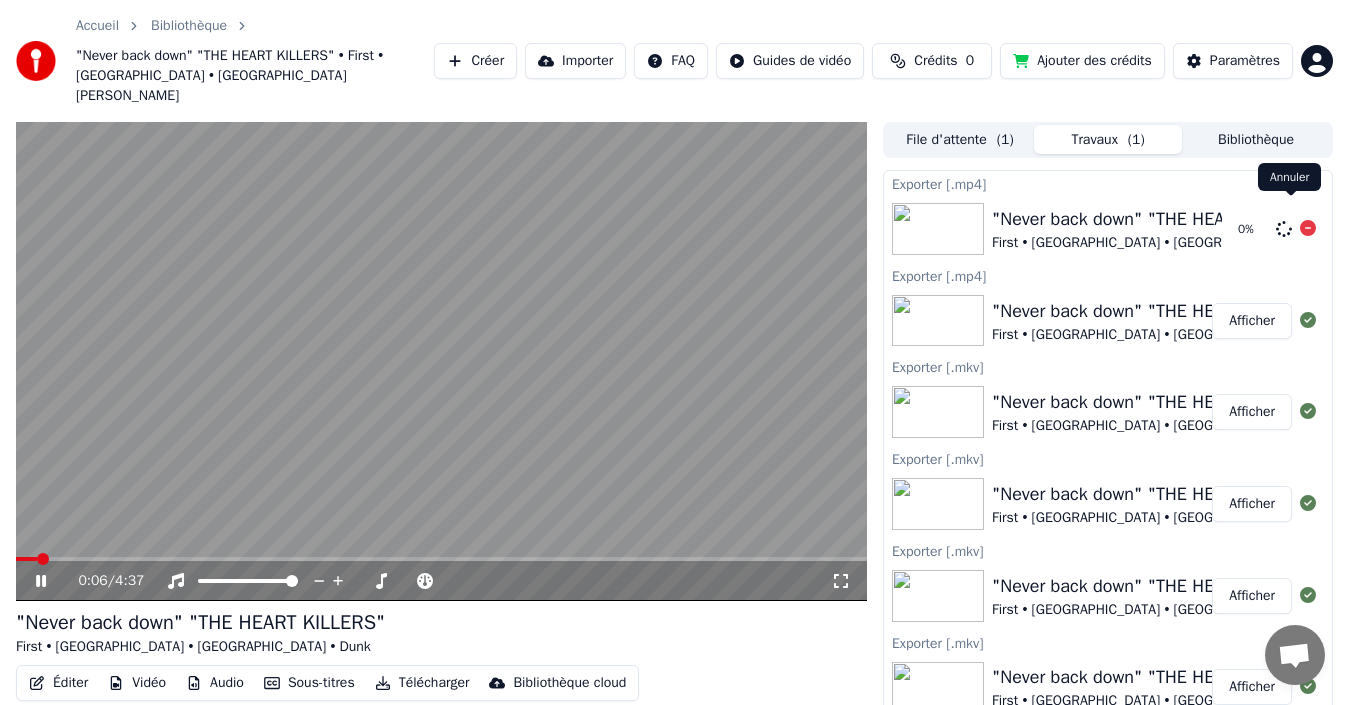 click 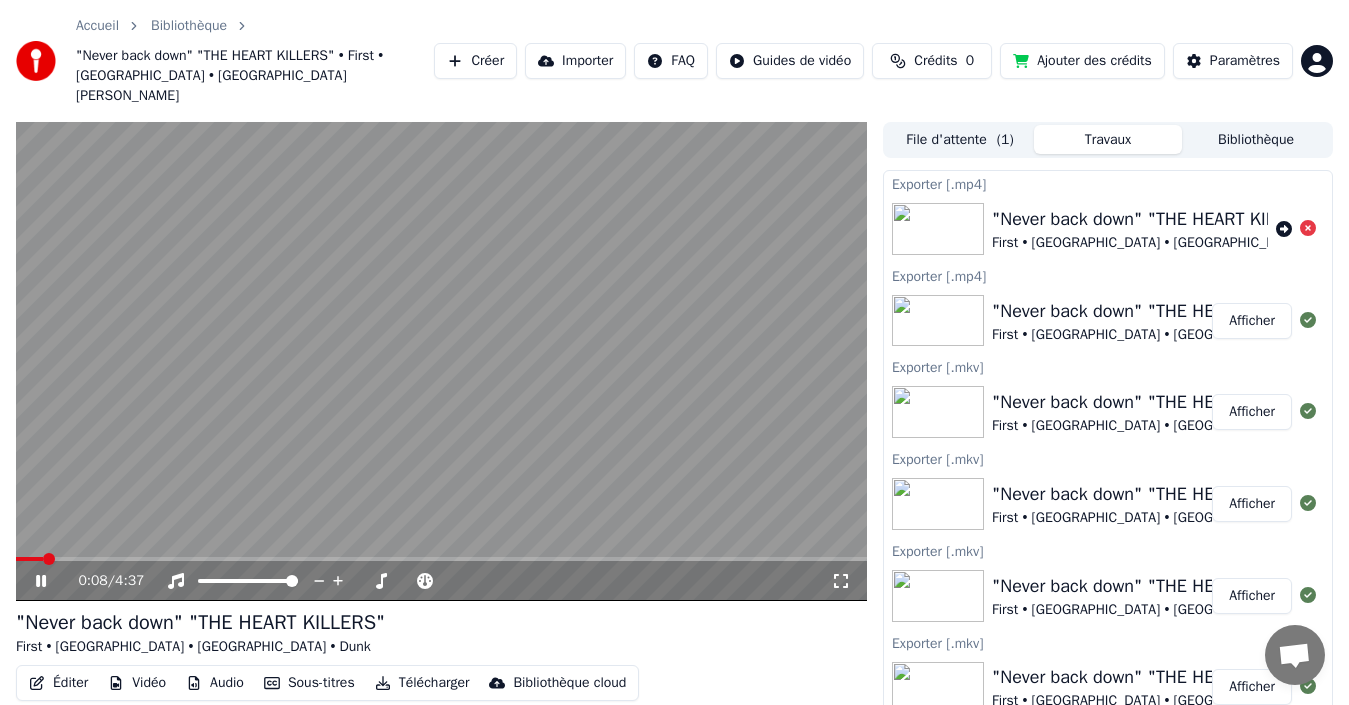 click at bounding box center (441, 361) 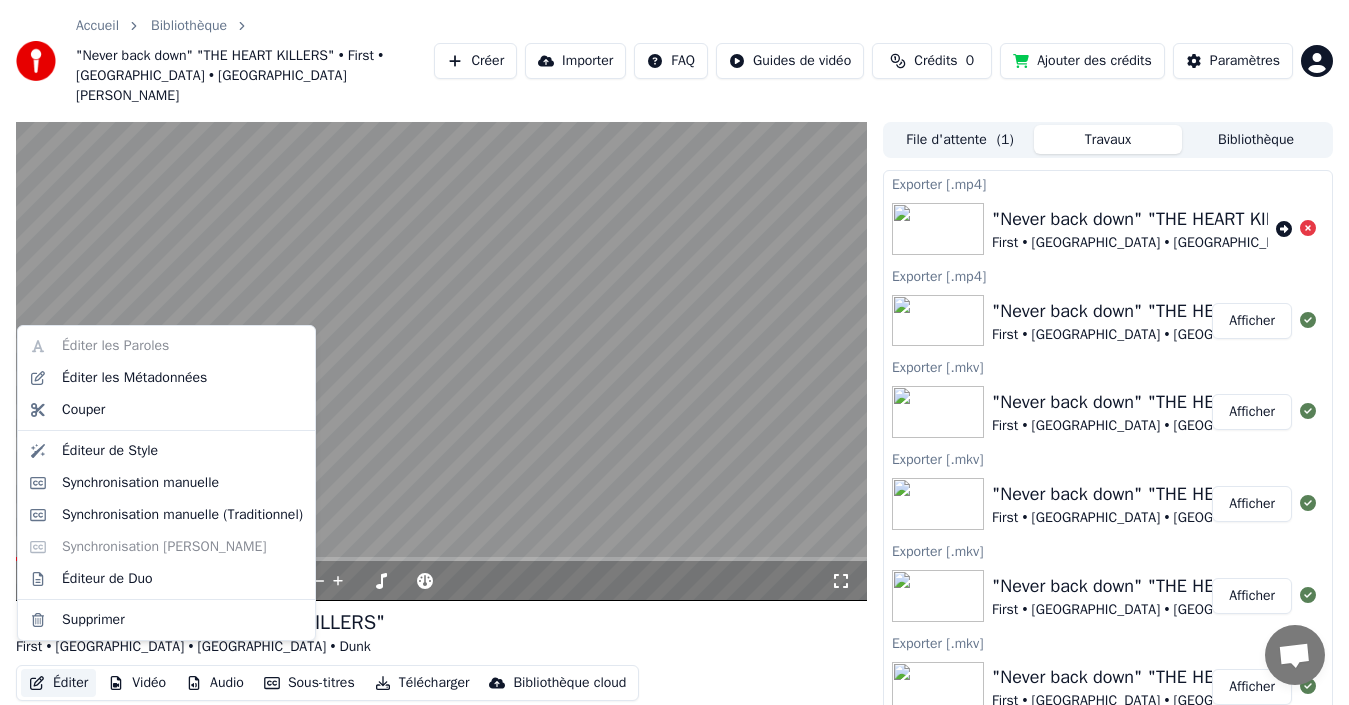 click on "Éditer" at bounding box center (58, 683) 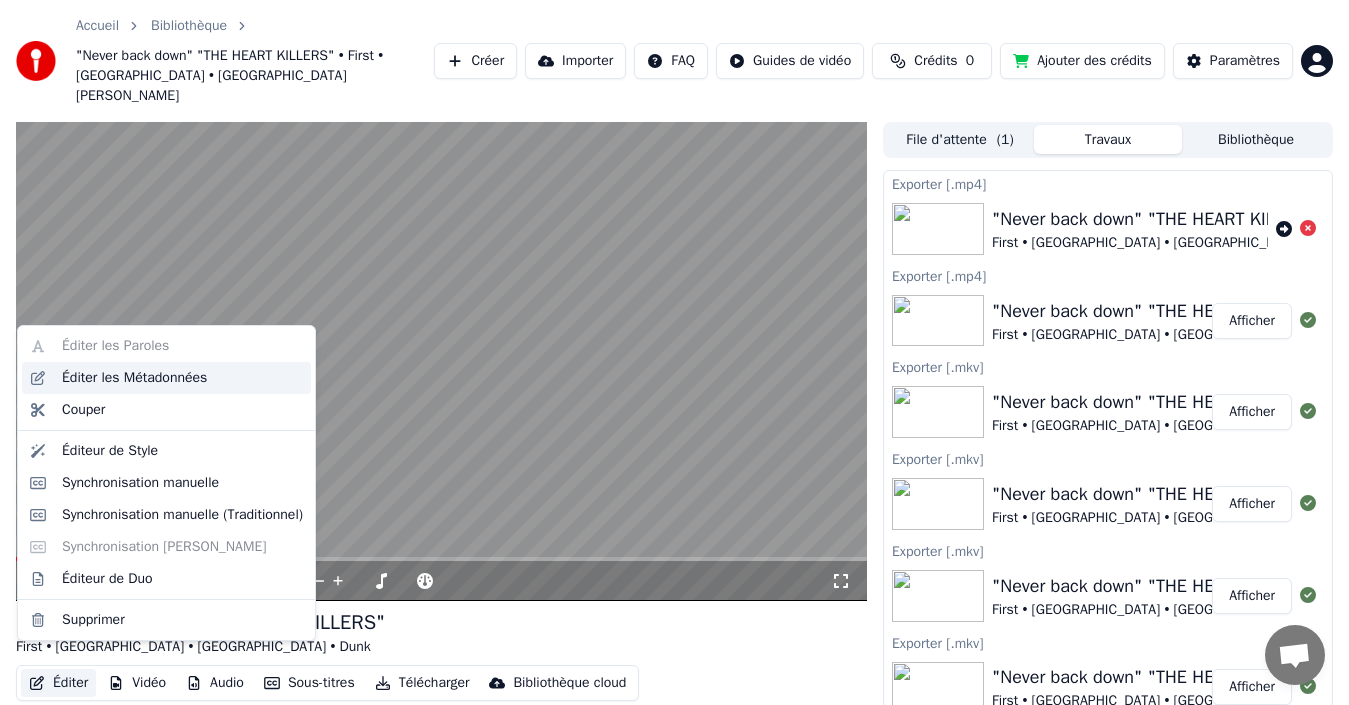 click on "Éditer les Métadonnées" at bounding box center [182, 378] 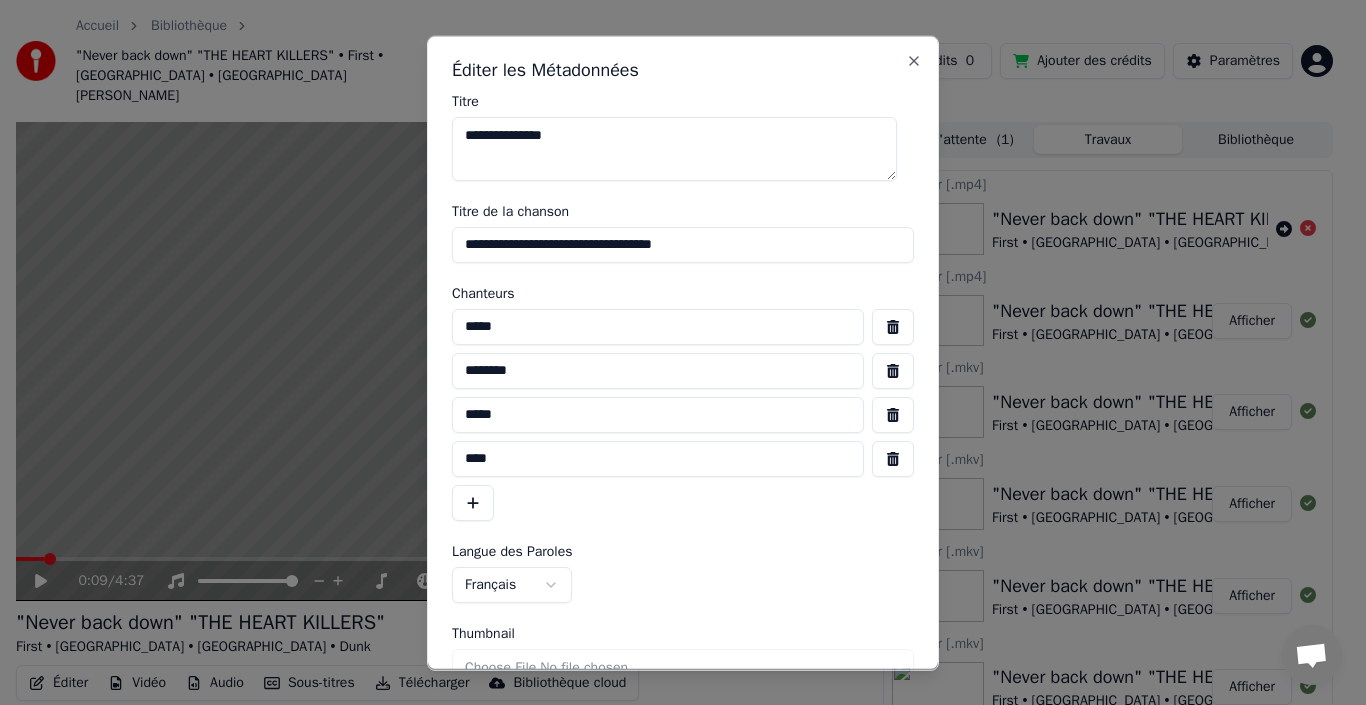 click on "**********" at bounding box center (683, 244) 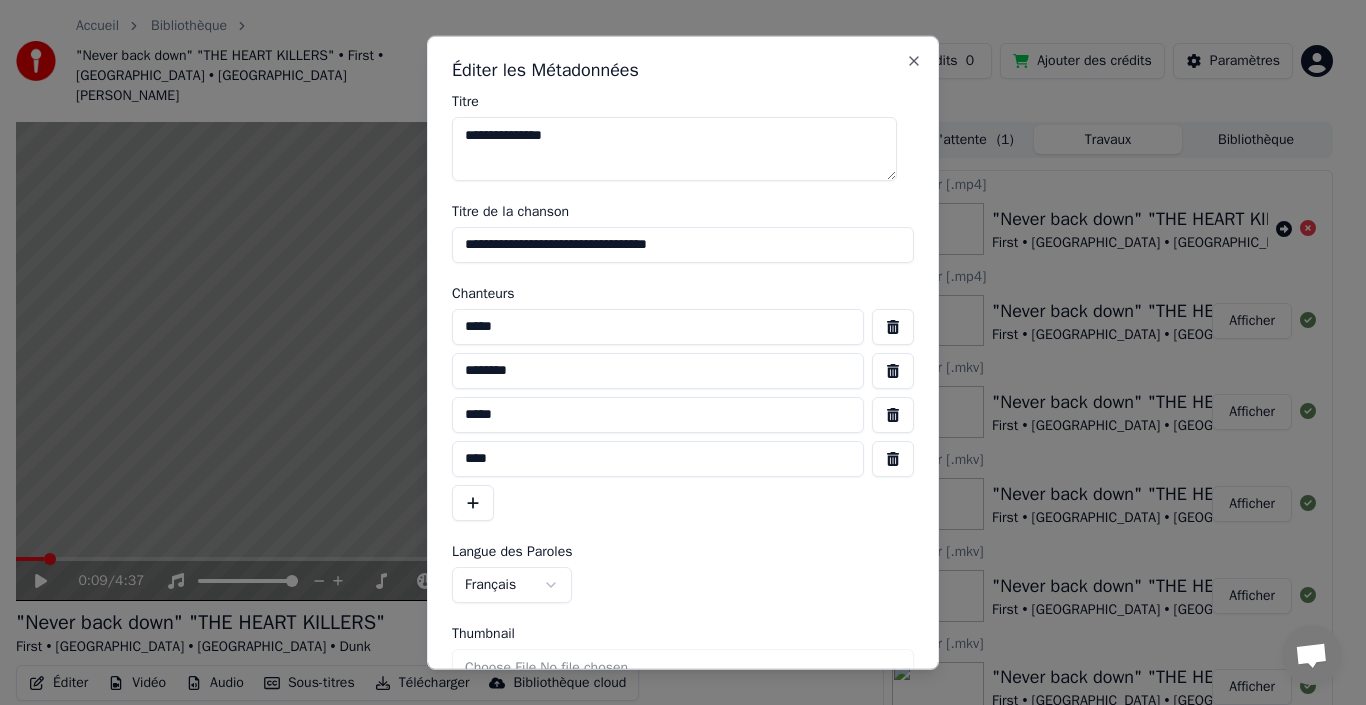 click on "**********" at bounding box center (683, 244) 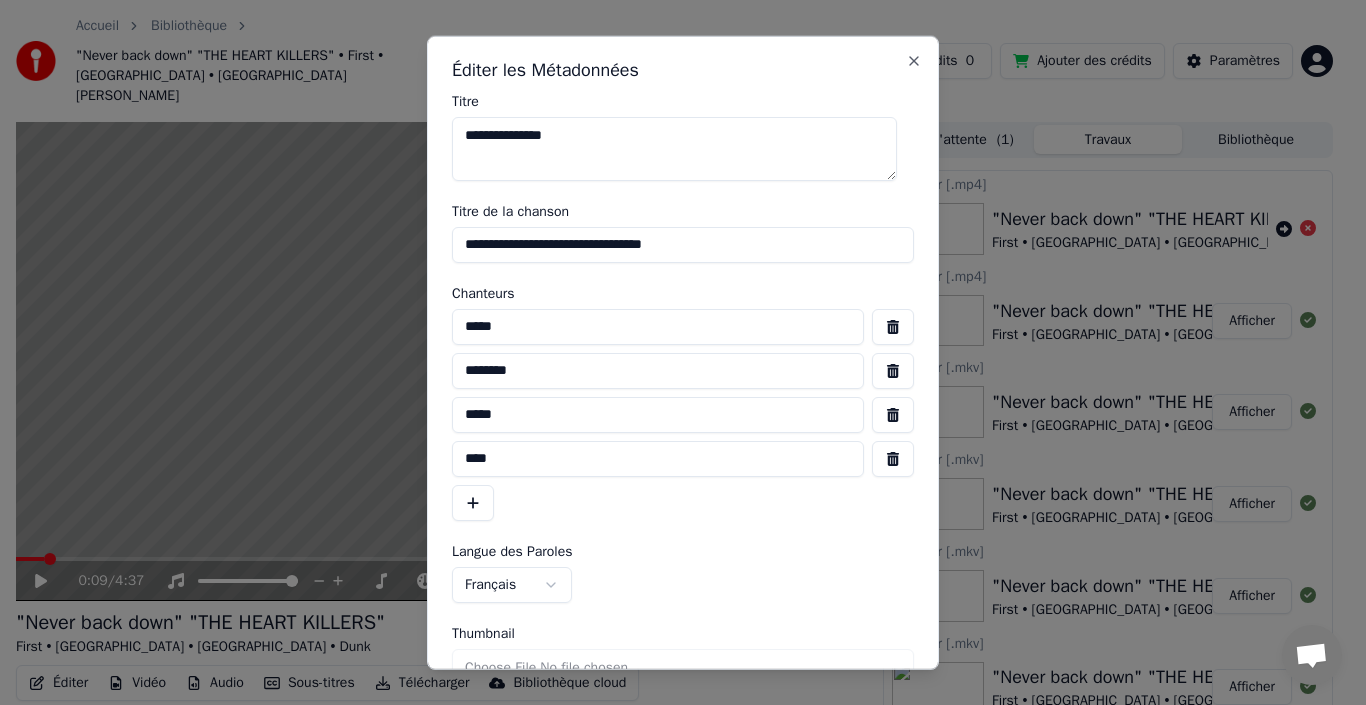 click on "**********" at bounding box center (683, 244) 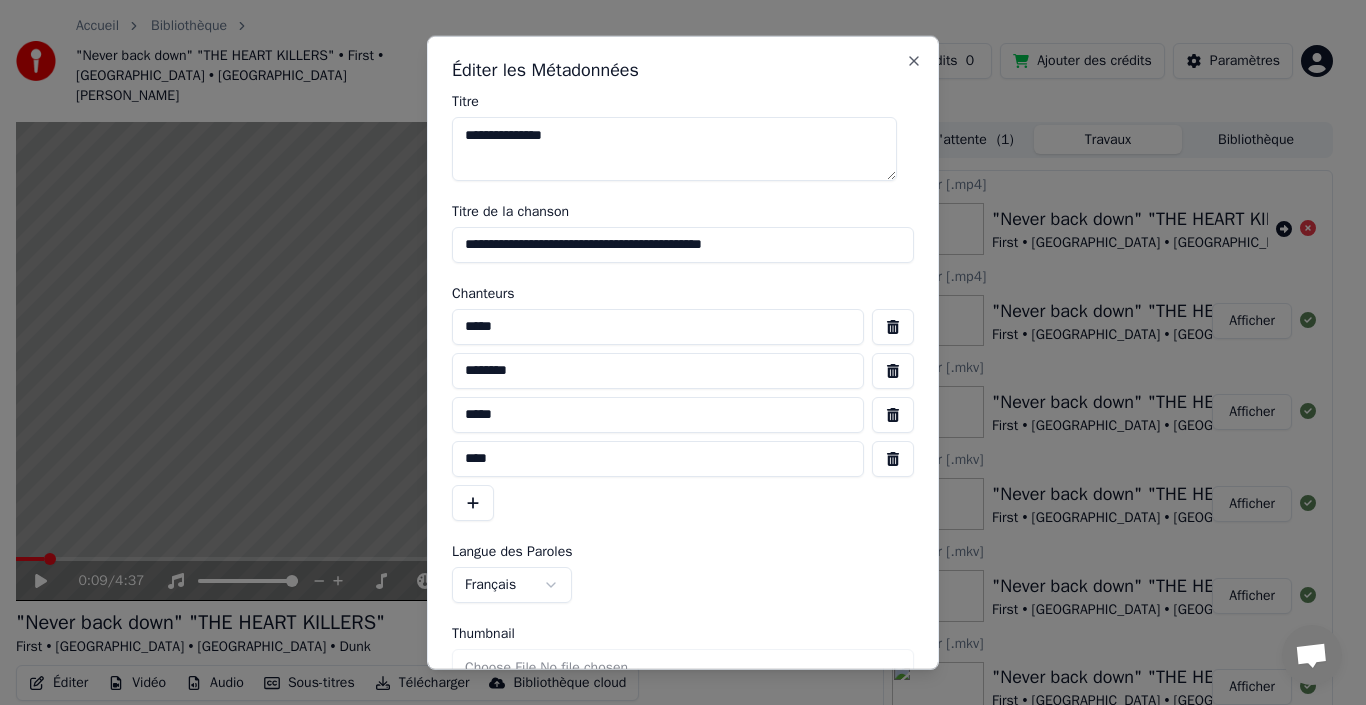 click on "**********" at bounding box center (683, 244) 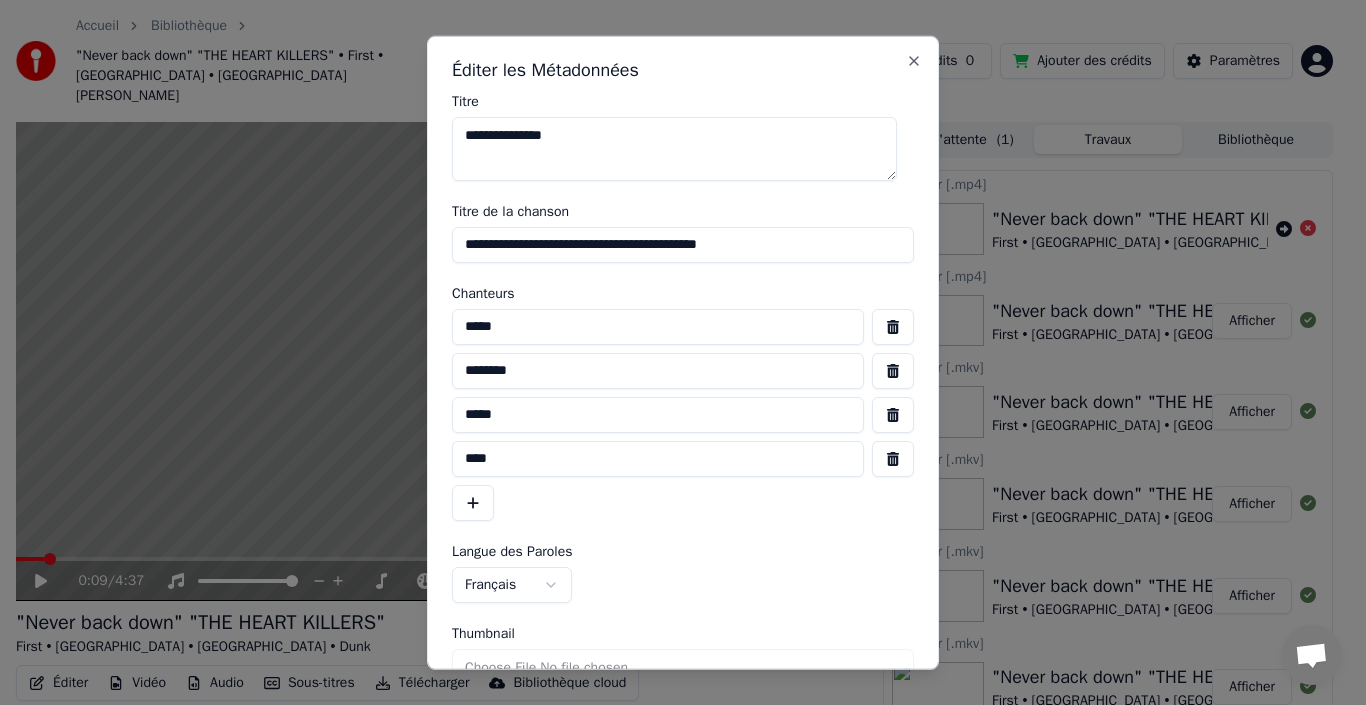 click on "**********" at bounding box center (683, 244) 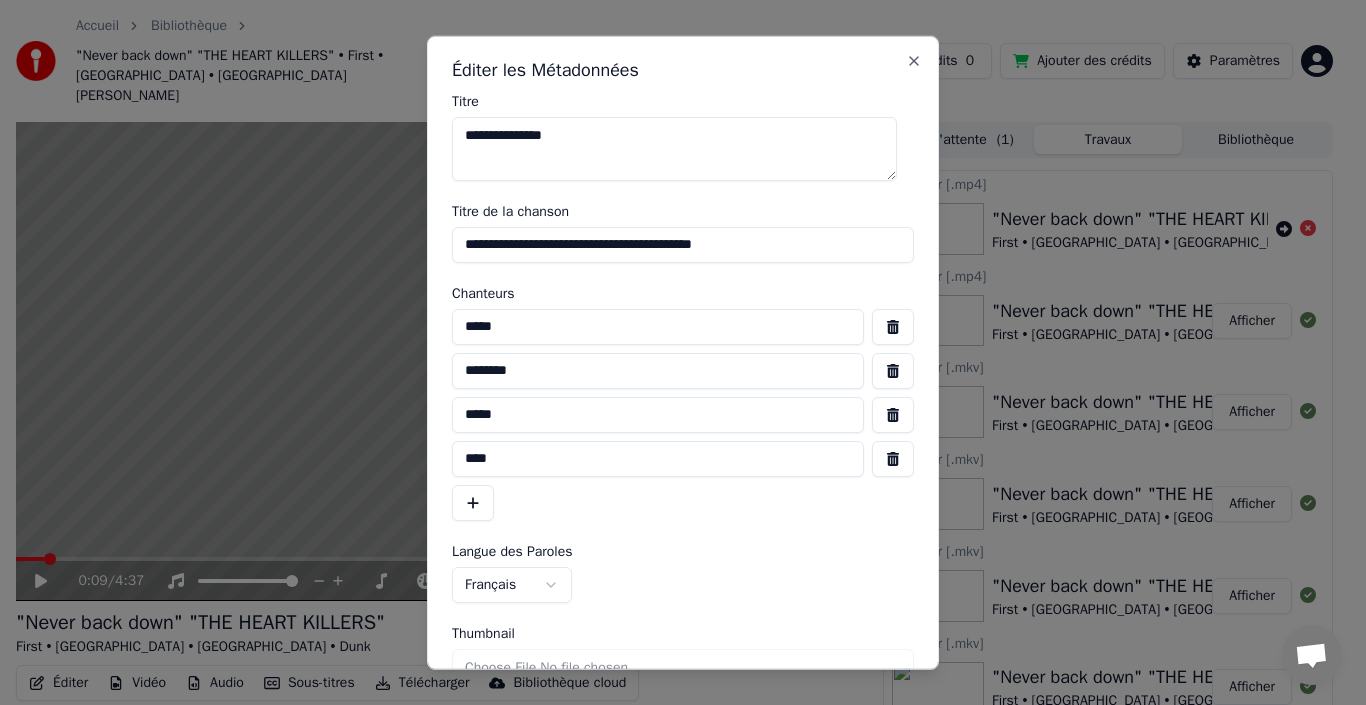 scroll, scrollTop: 99, scrollLeft: 0, axis: vertical 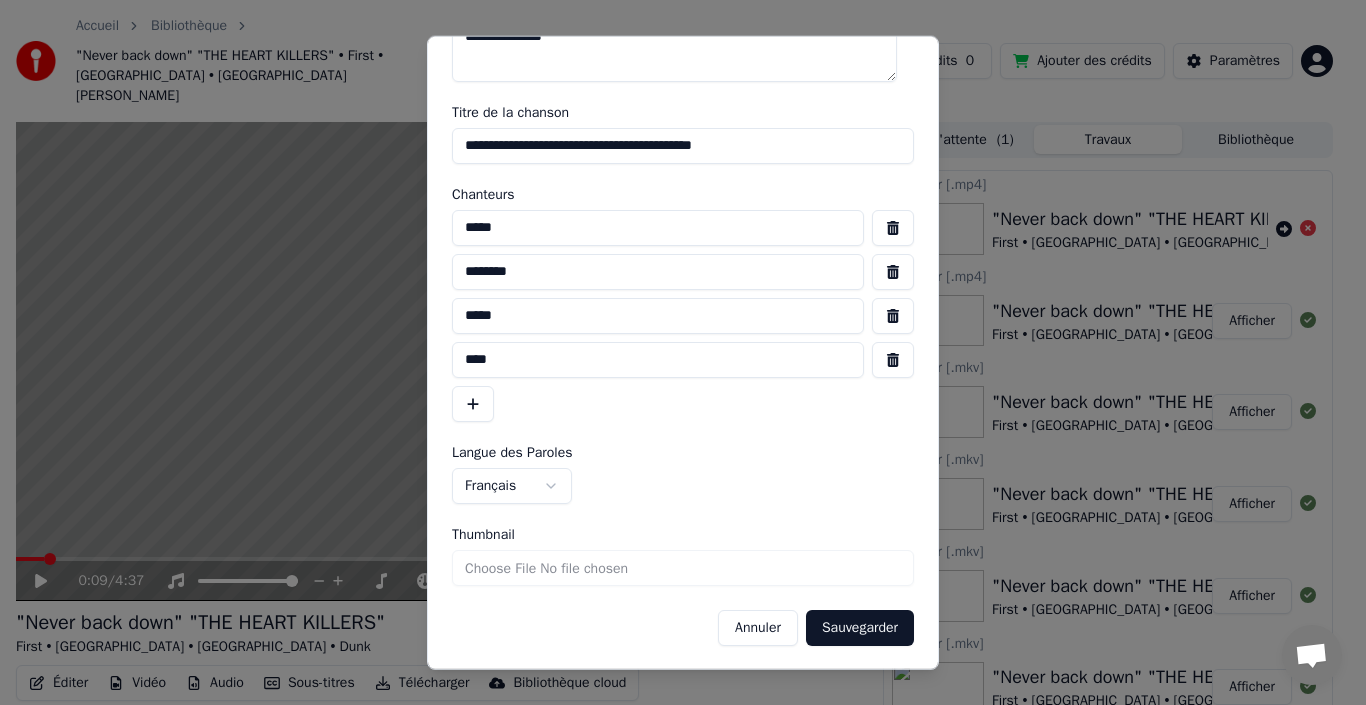 type on "**********" 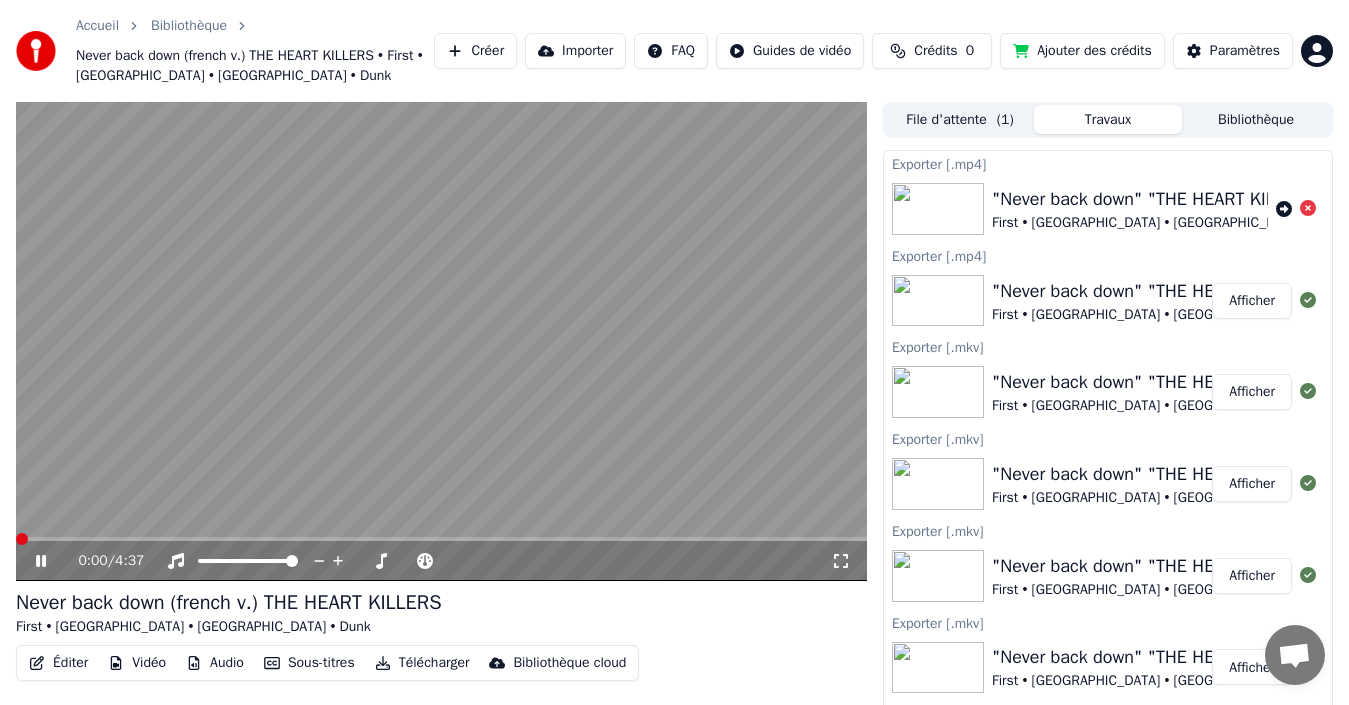 click at bounding box center [22, 539] 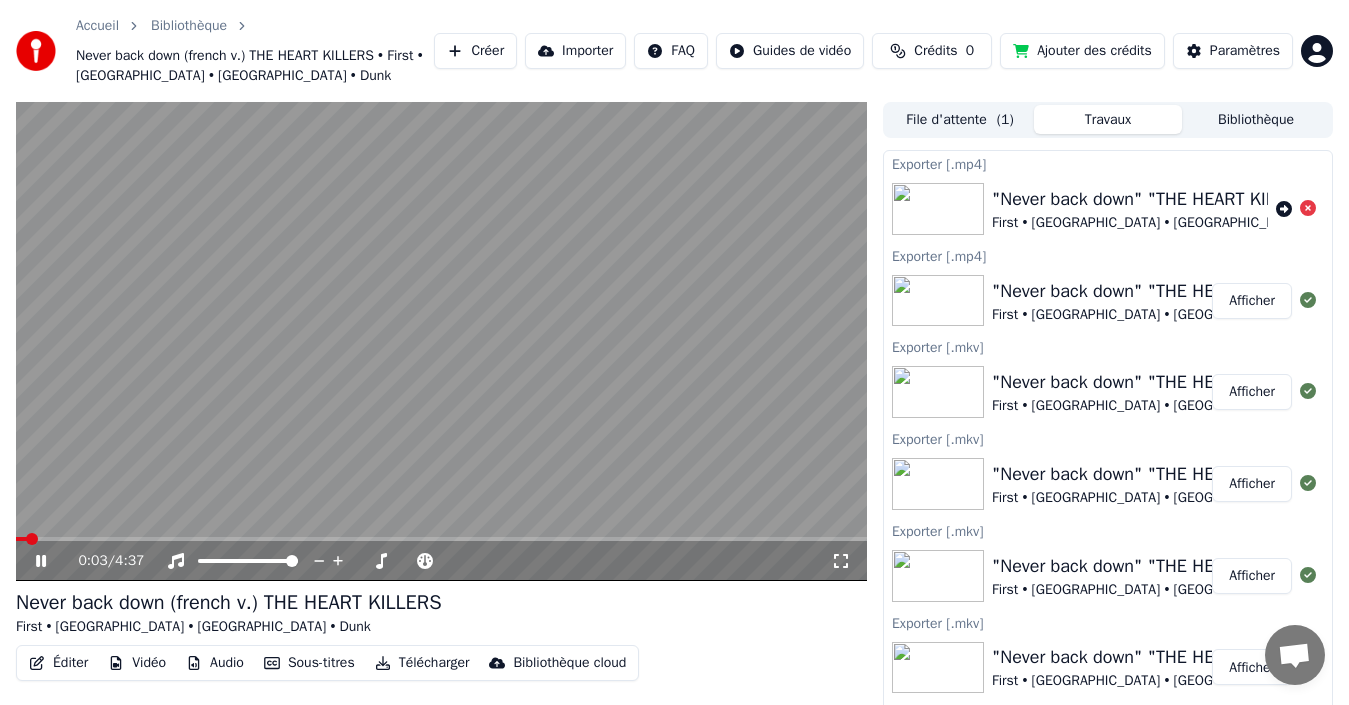 click at bounding box center (441, 341) 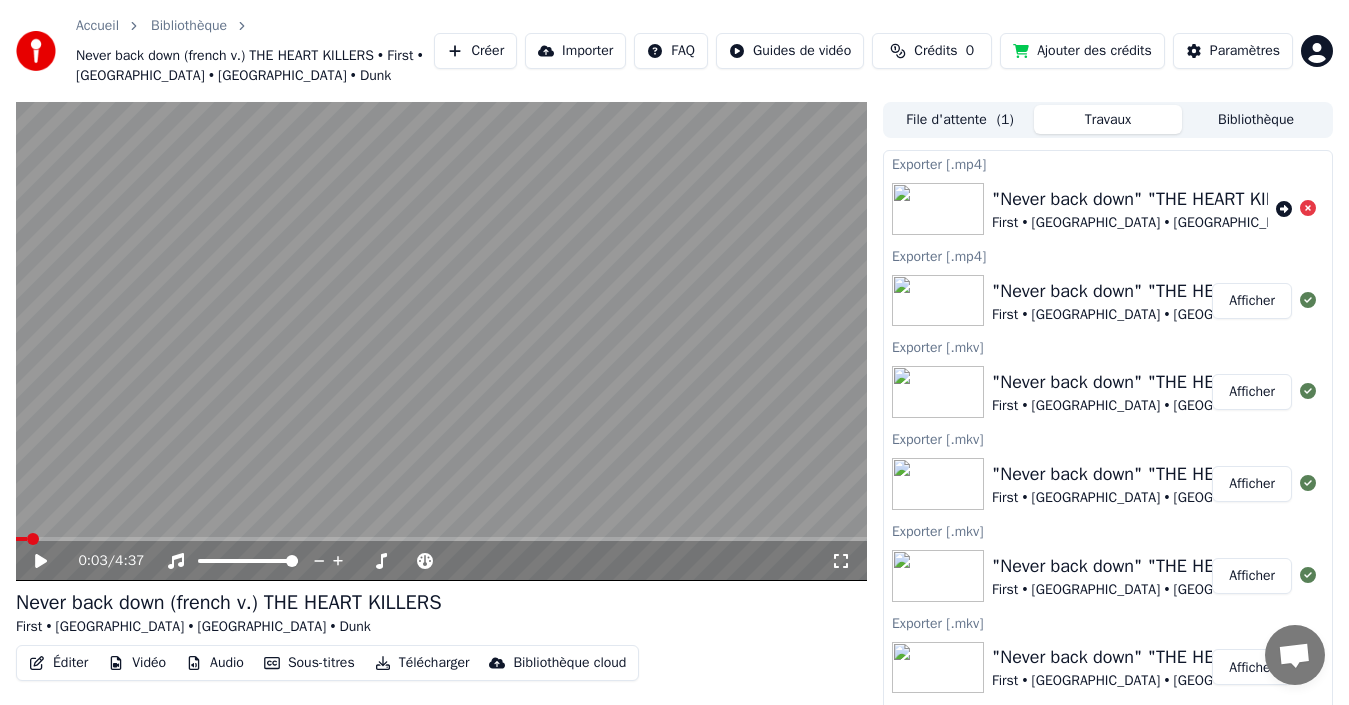 click on "Éditer" at bounding box center (58, 663) 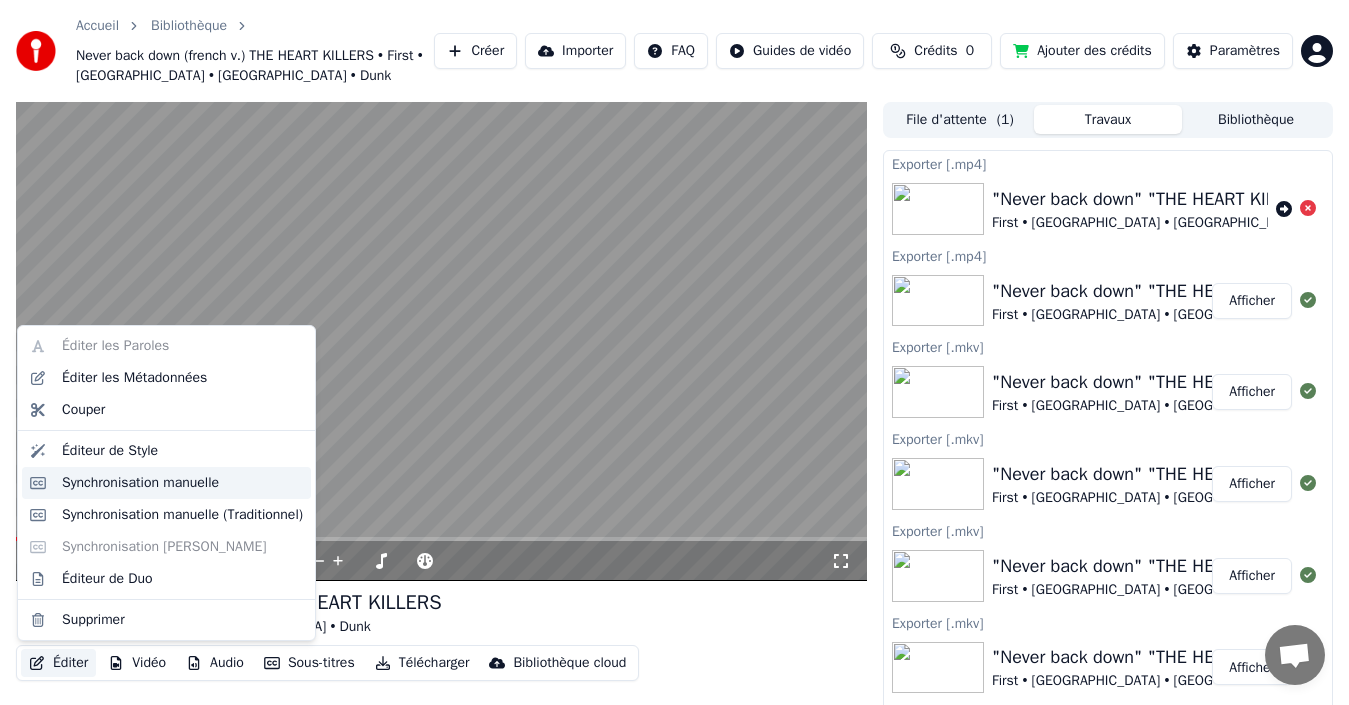 click on "Synchronisation manuelle" at bounding box center (140, 483) 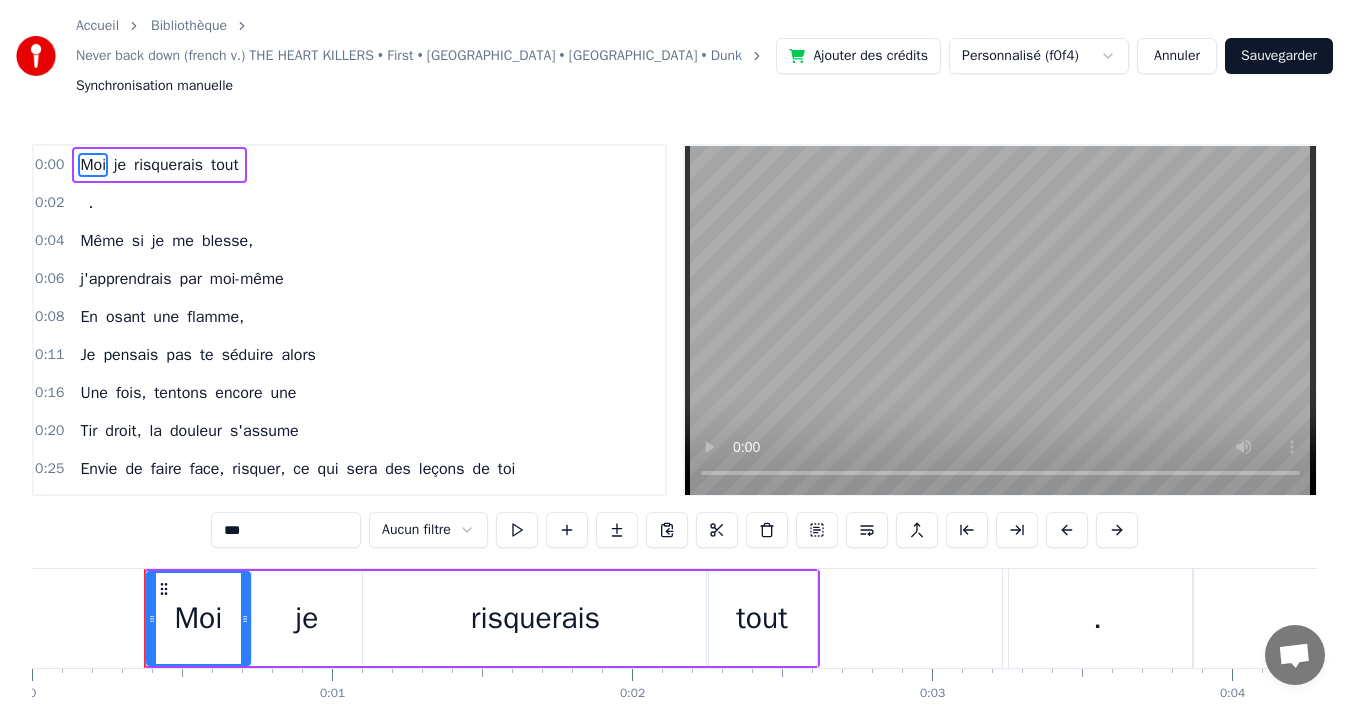 click on "Annuler" at bounding box center [1177, 56] 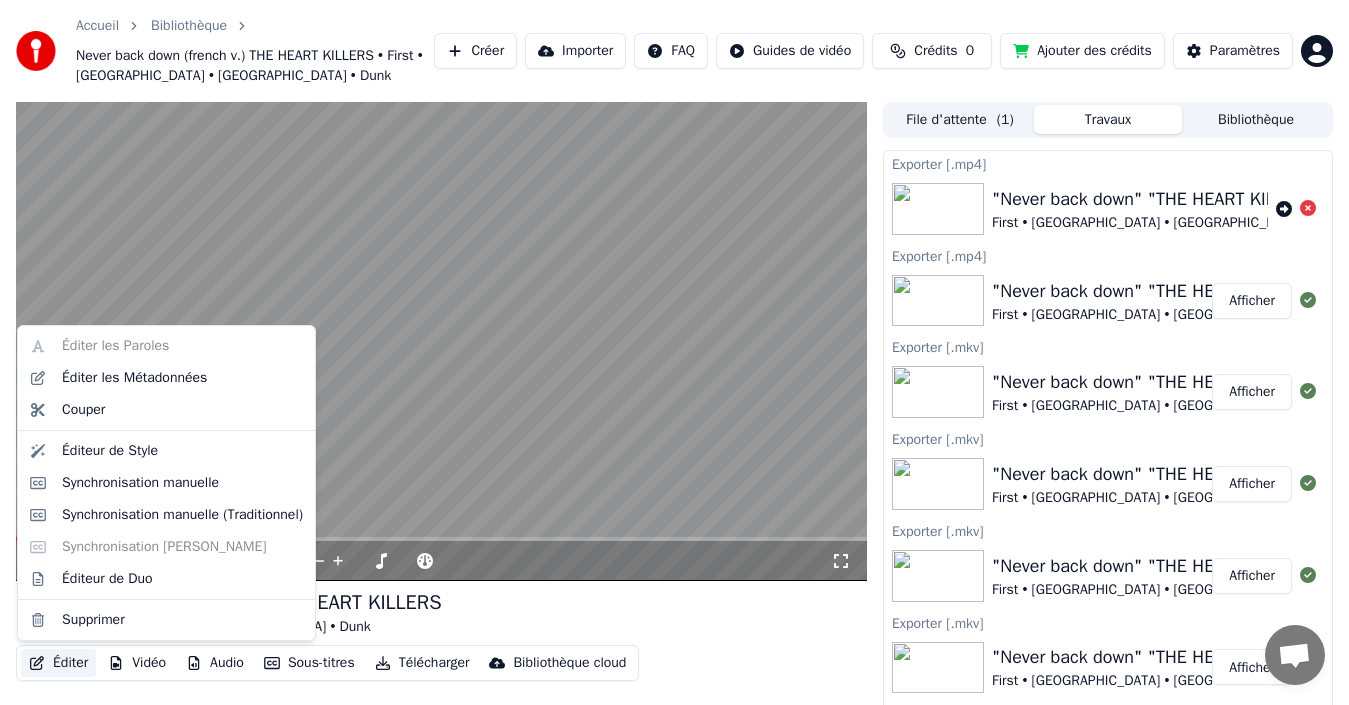 click on "Éditer" at bounding box center [58, 663] 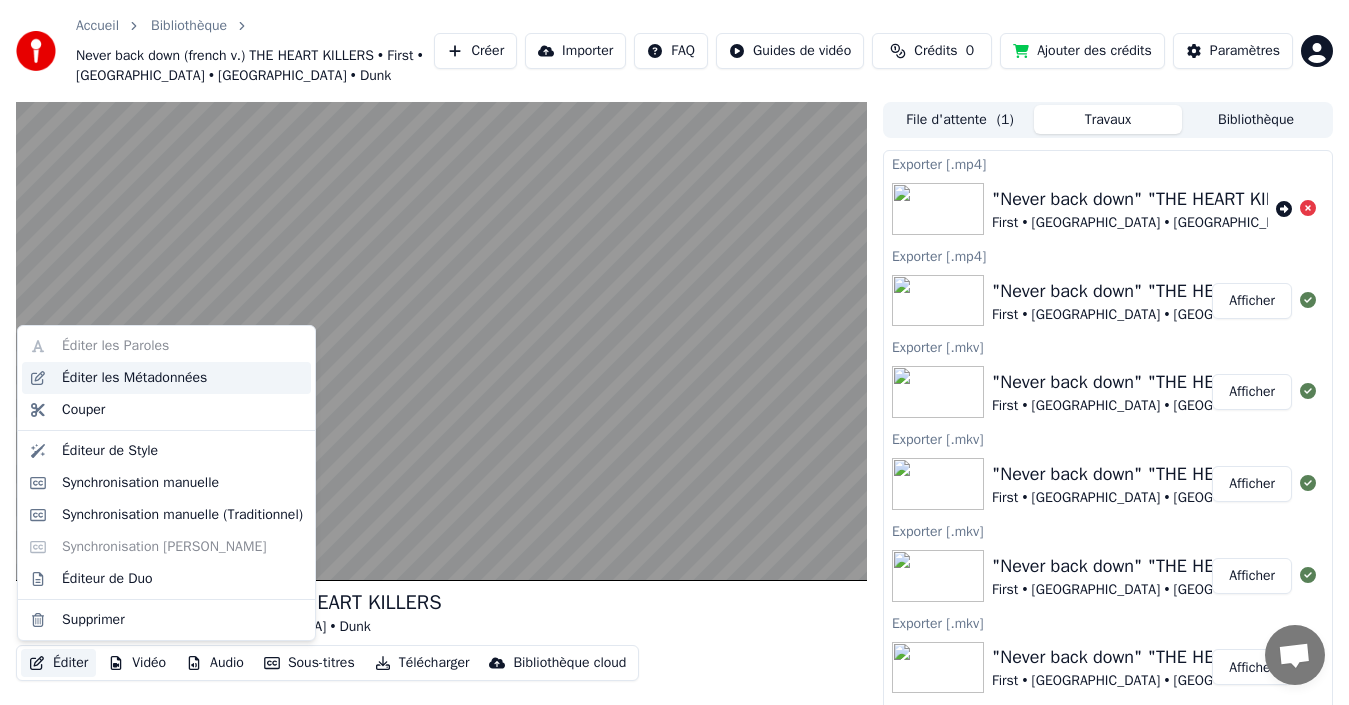 click on "Éditer les Métadonnées" at bounding box center (182, 378) 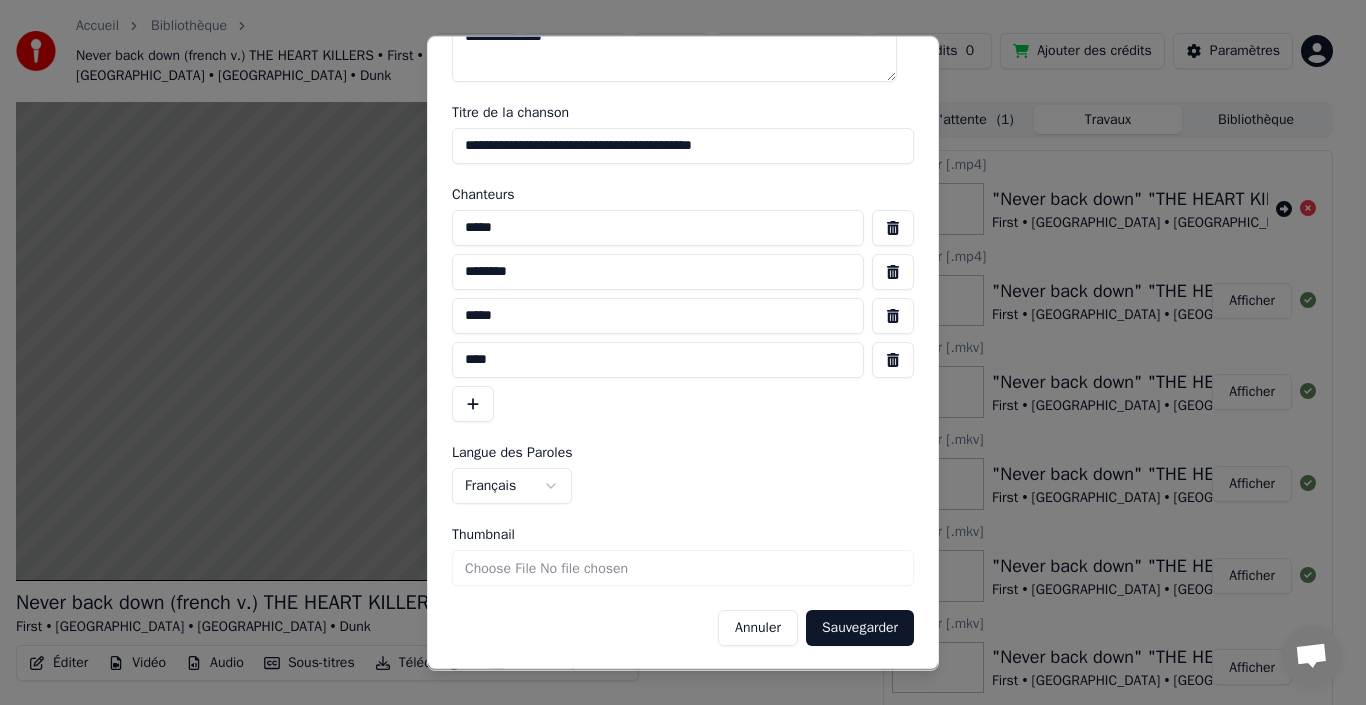 scroll, scrollTop: 0, scrollLeft: 0, axis: both 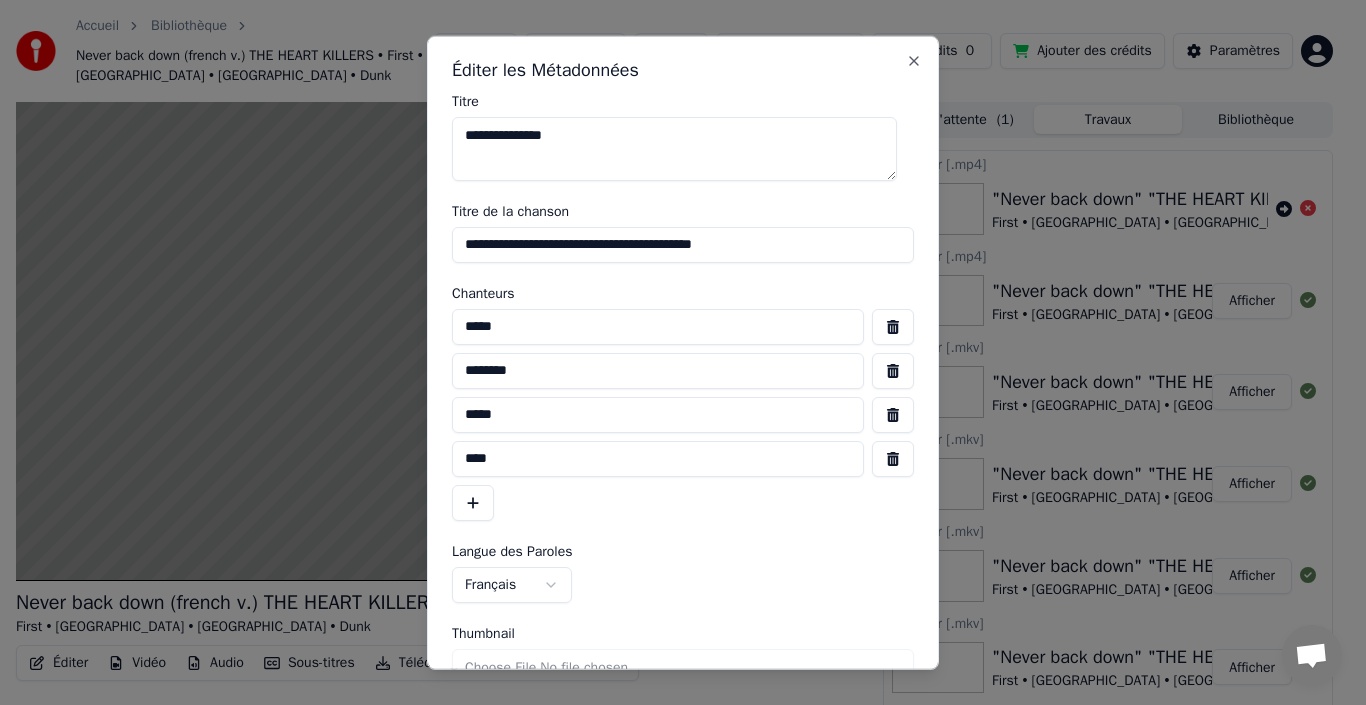 drag, startPoint x: 633, startPoint y: 241, endPoint x: 582, endPoint y: 244, distance: 51.088158 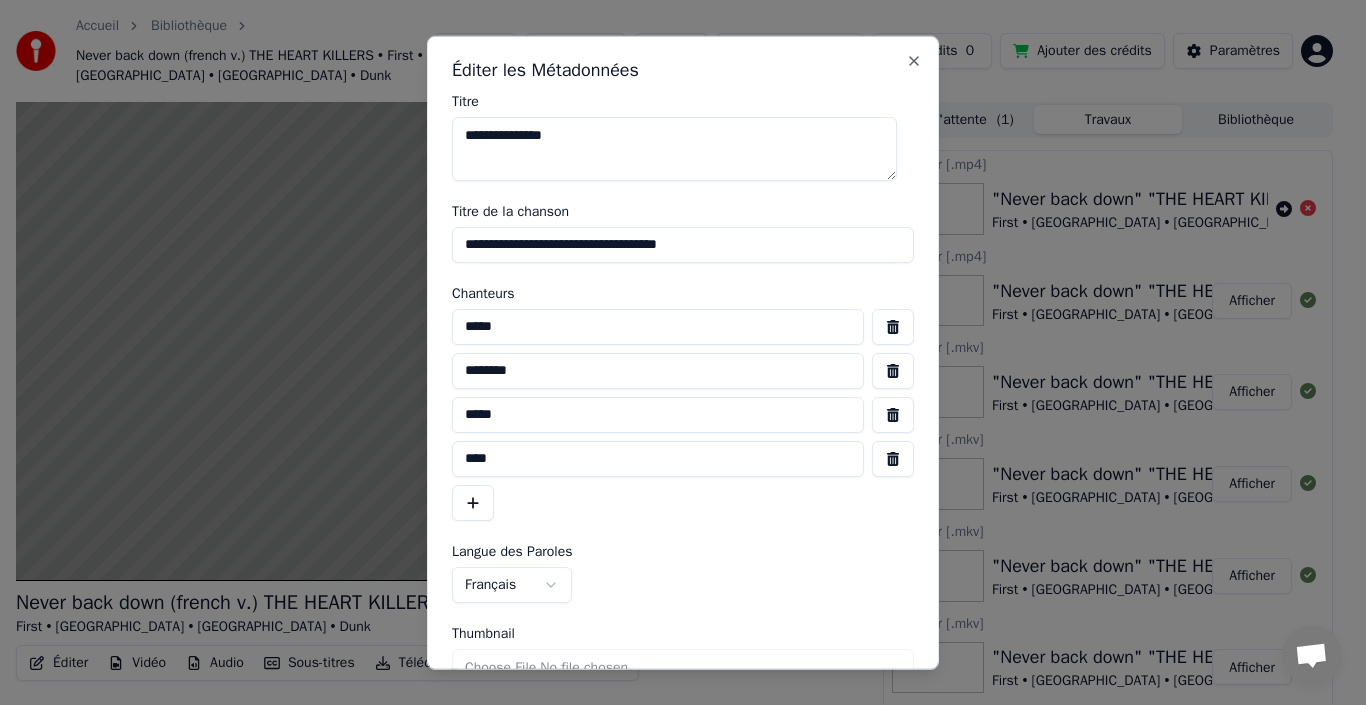 click on "**********" at bounding box center (683, 244) 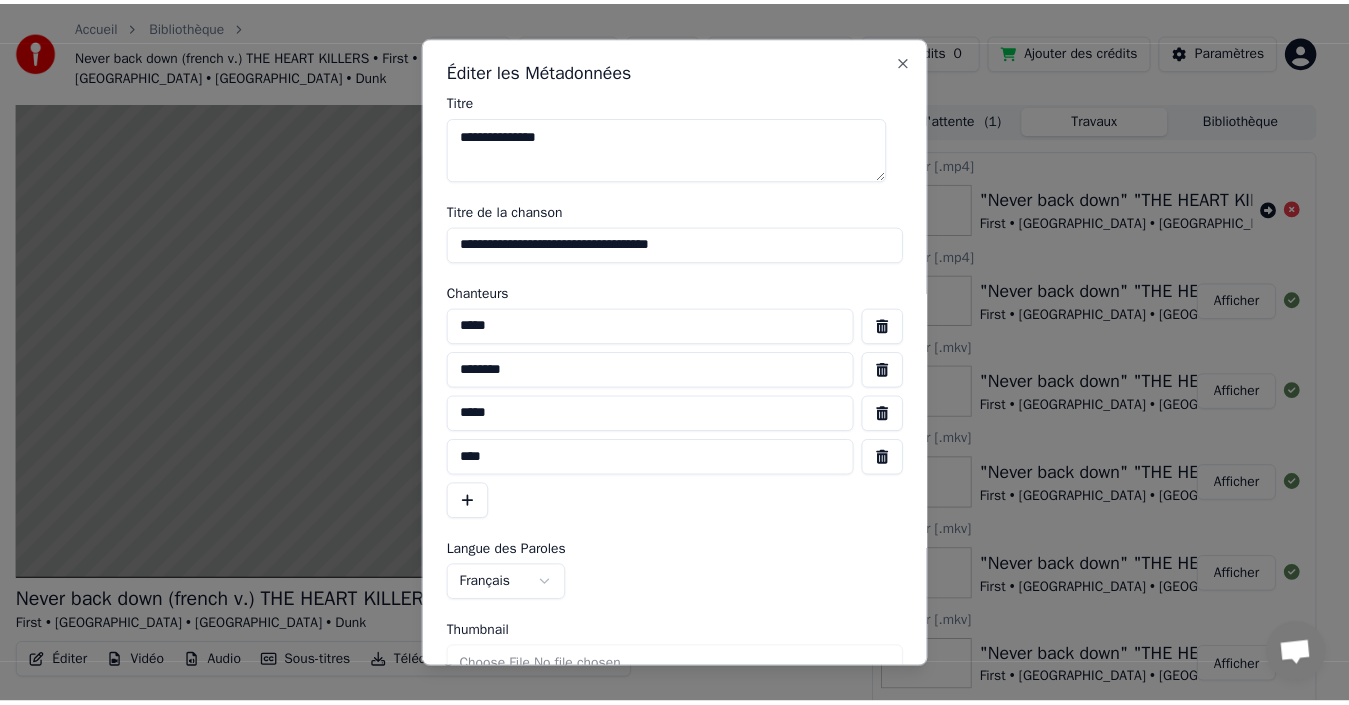 scroll, scrollTop: 99, scrollLeft: 0, axis: vertical 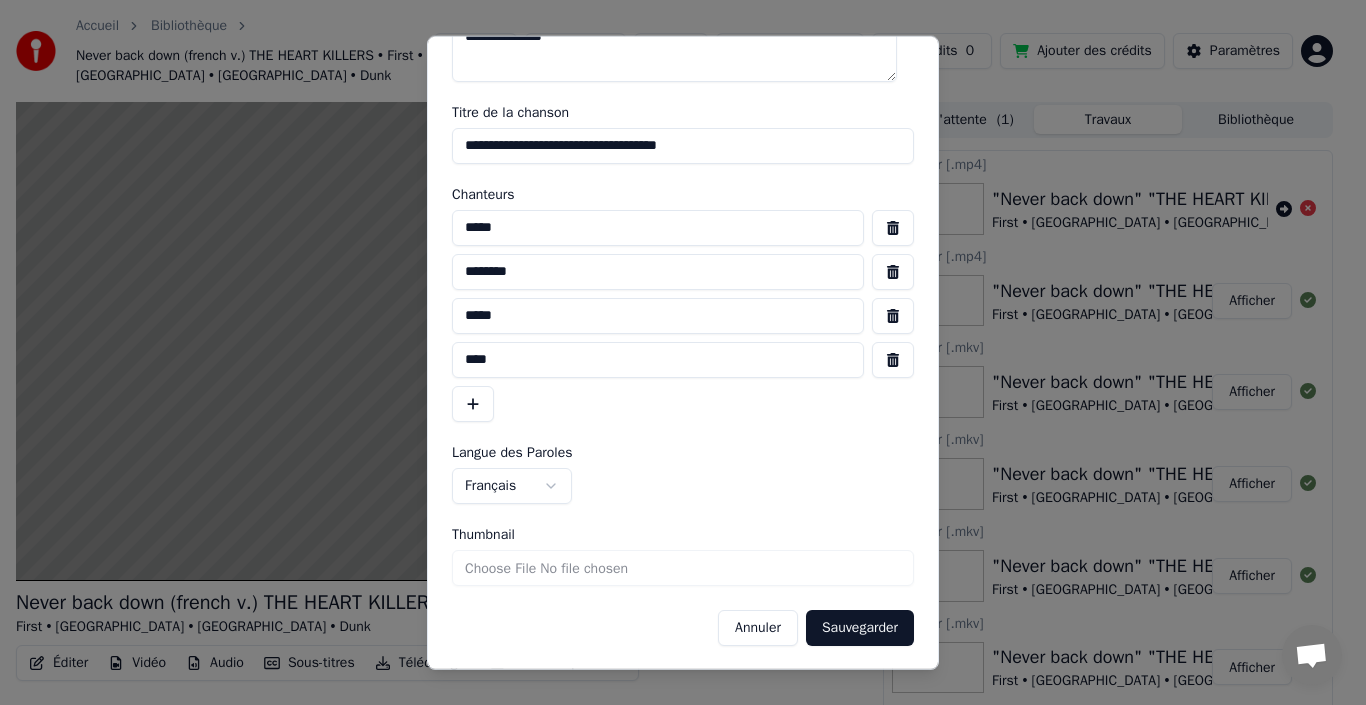type on "**********" 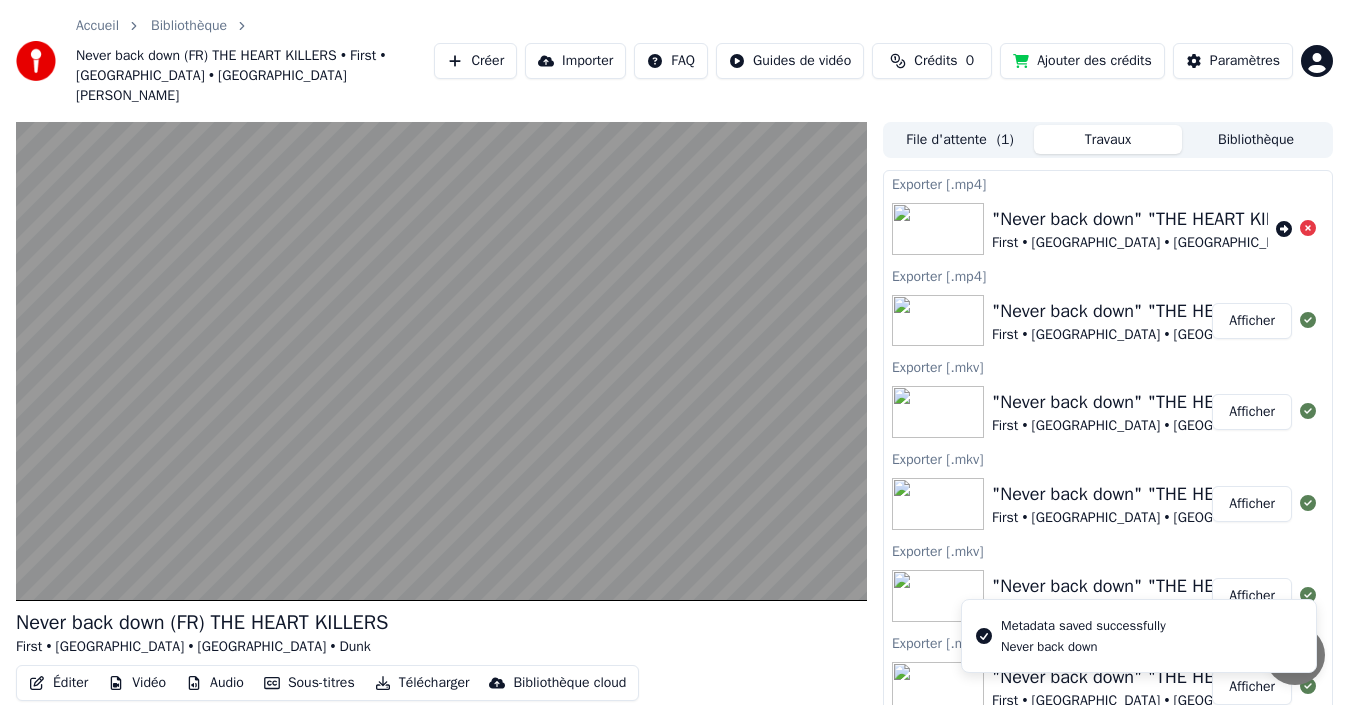 click at bounding box center [441, 361] 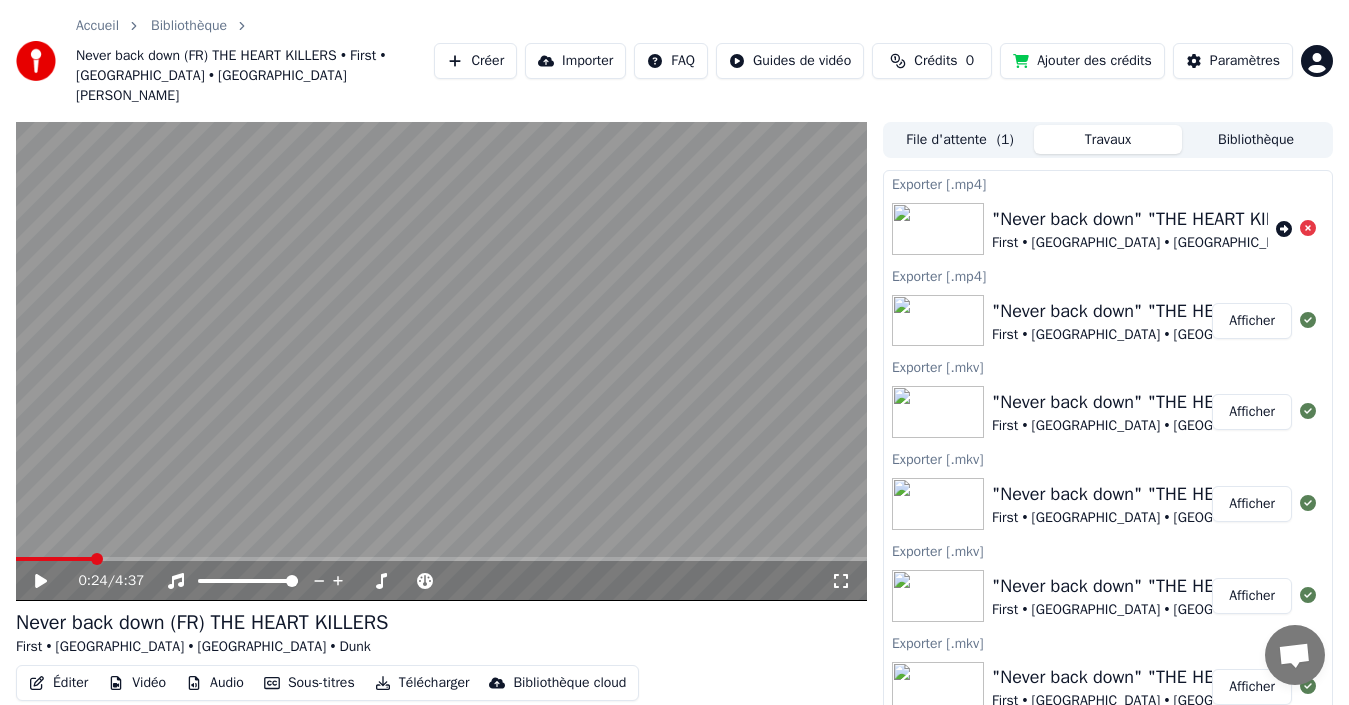 click at bounding box center (441, 361) 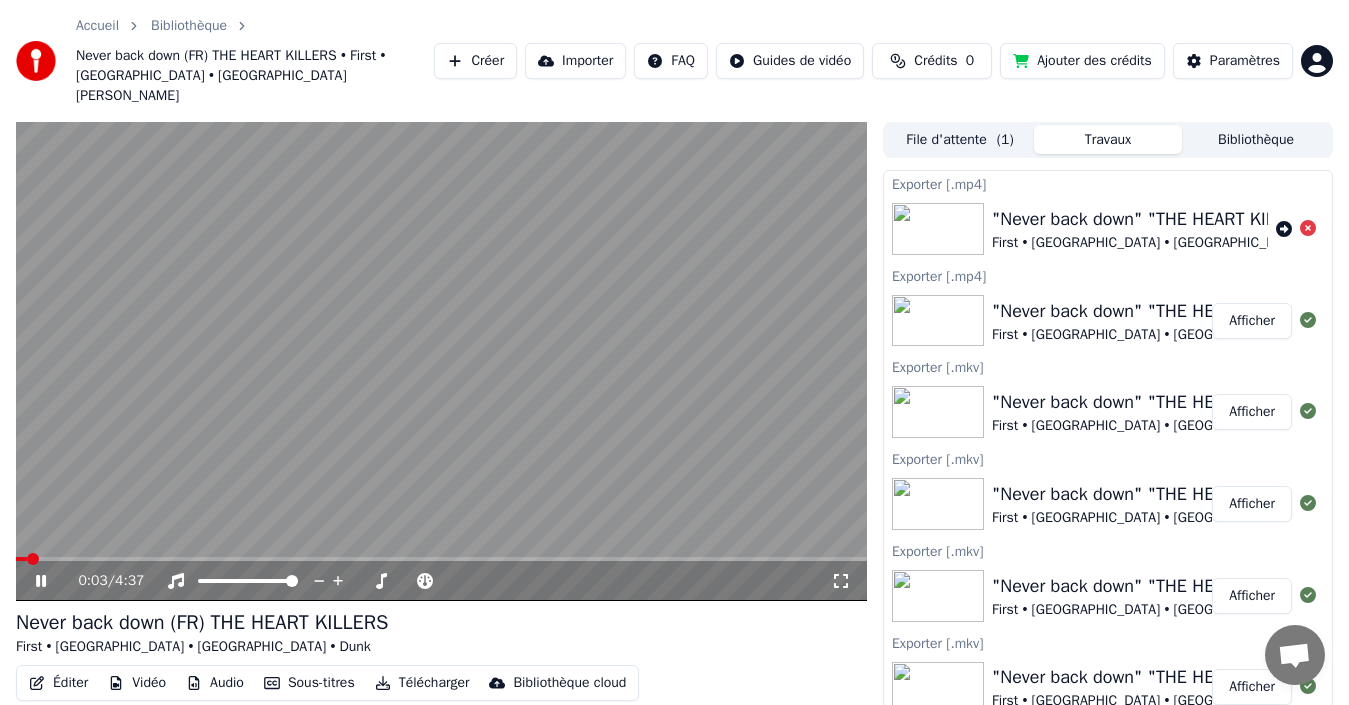 click at bounding box center (441, 361) 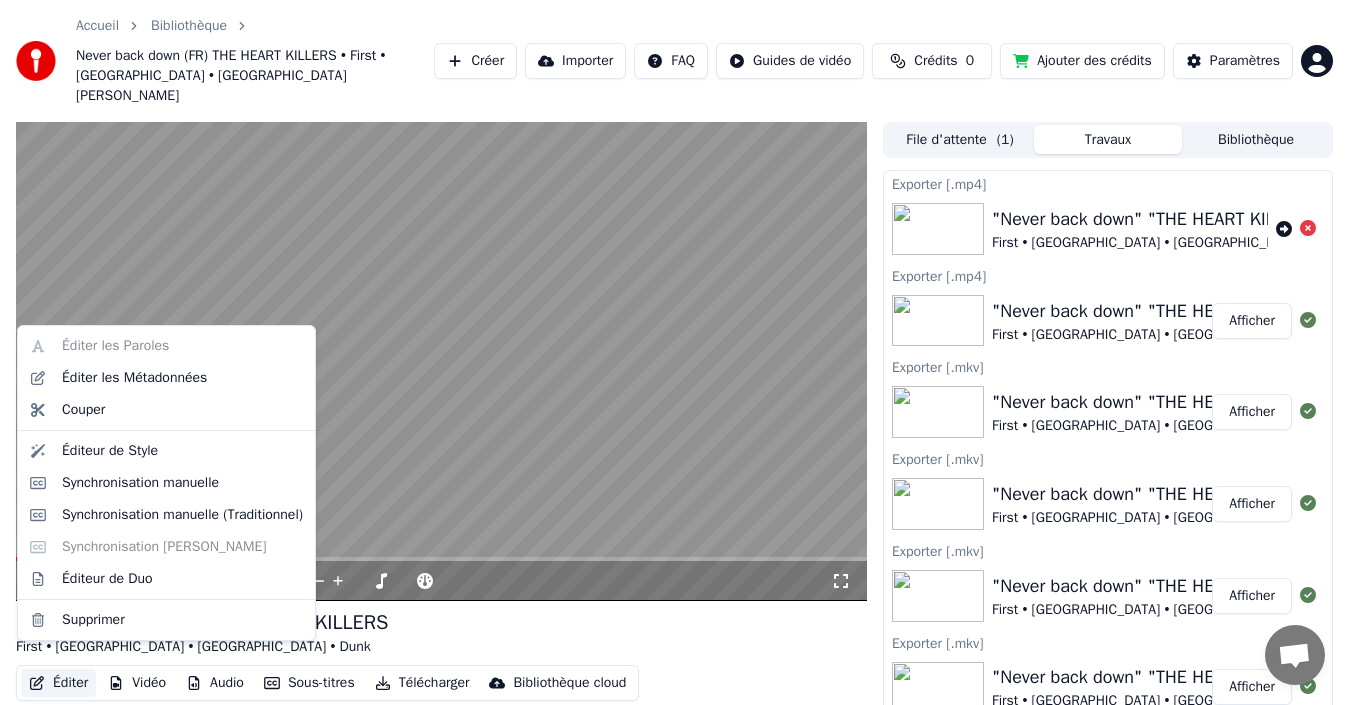 click on "Éditer" at bounding box center (58, 683) 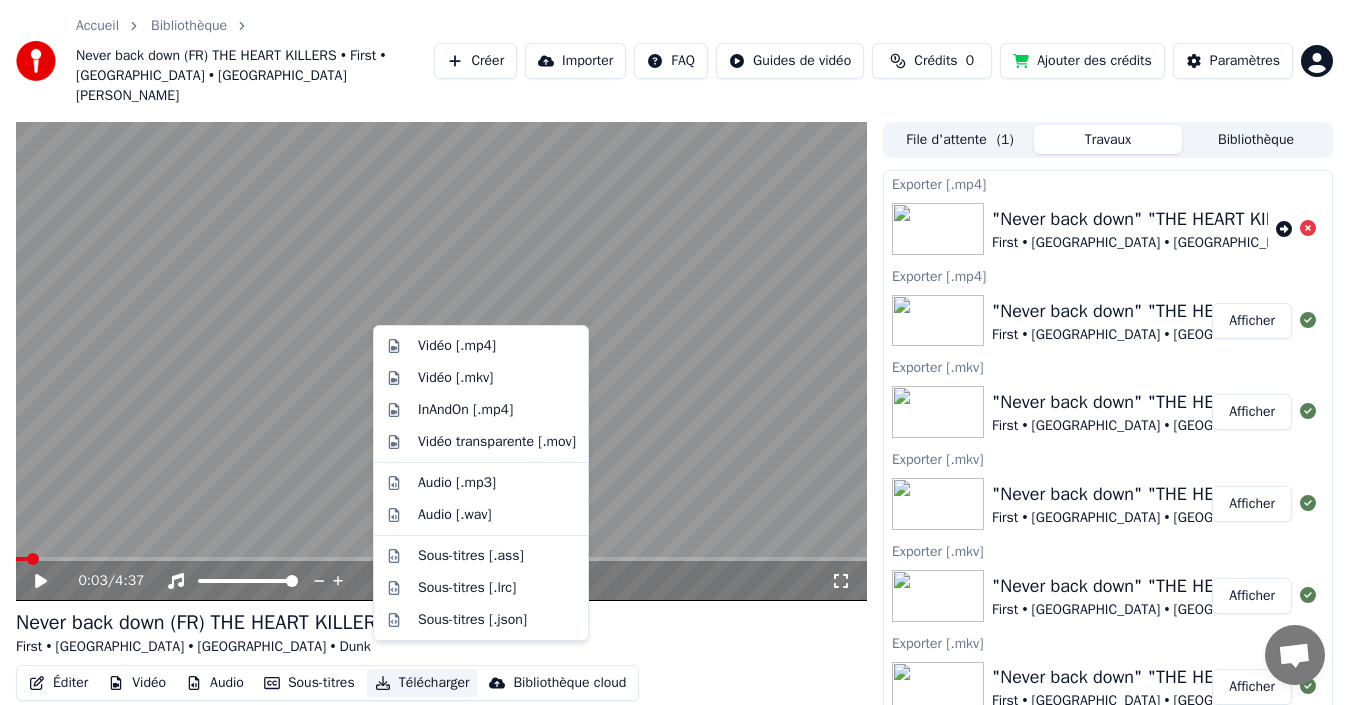 click at bounding box center [441, 361] 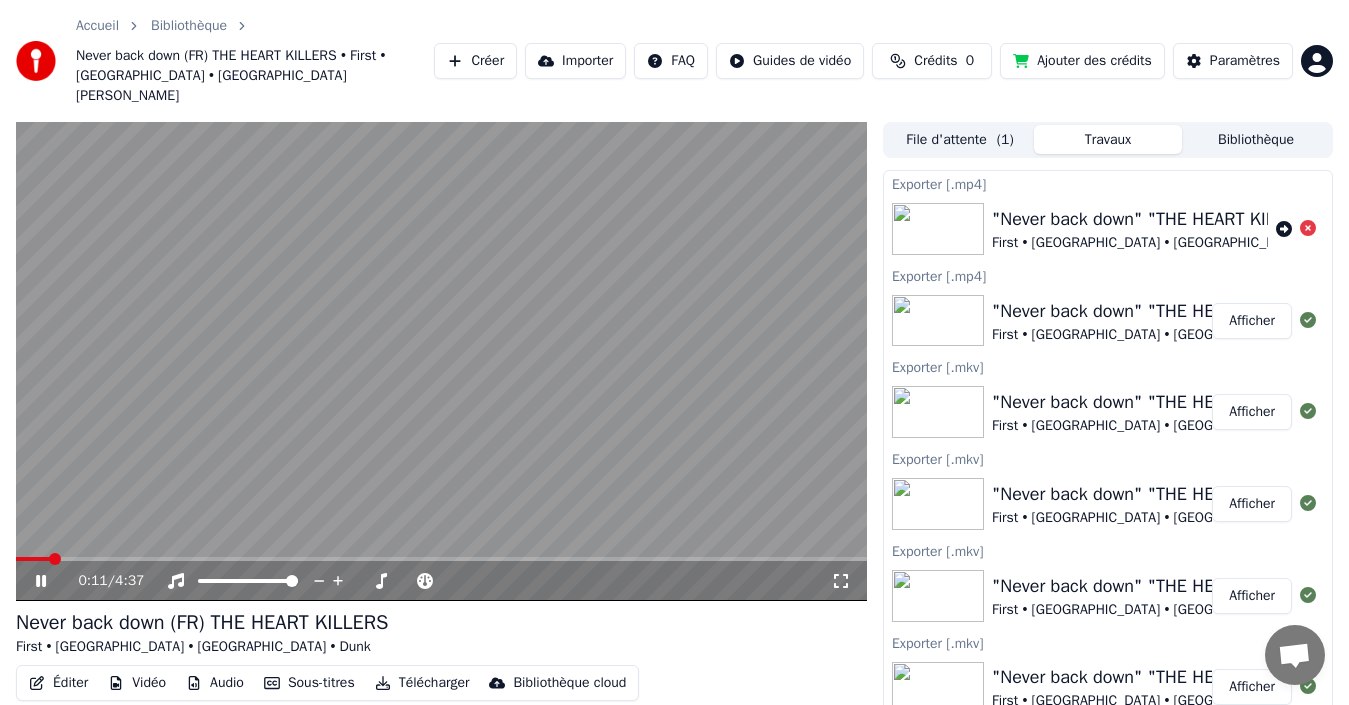 click on "Télécharger" at bounding box center [422, 683] 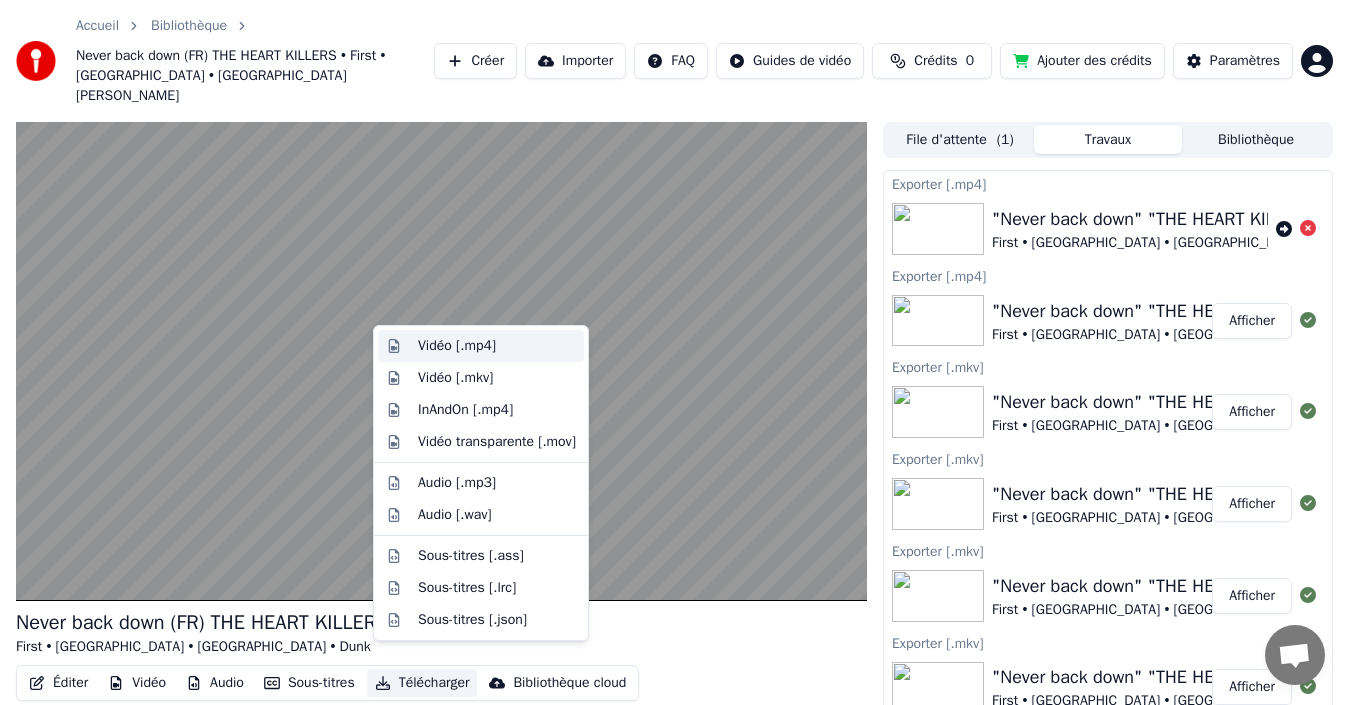 click on "Vidéo [.mp4]" at bounding box center [497, 346] 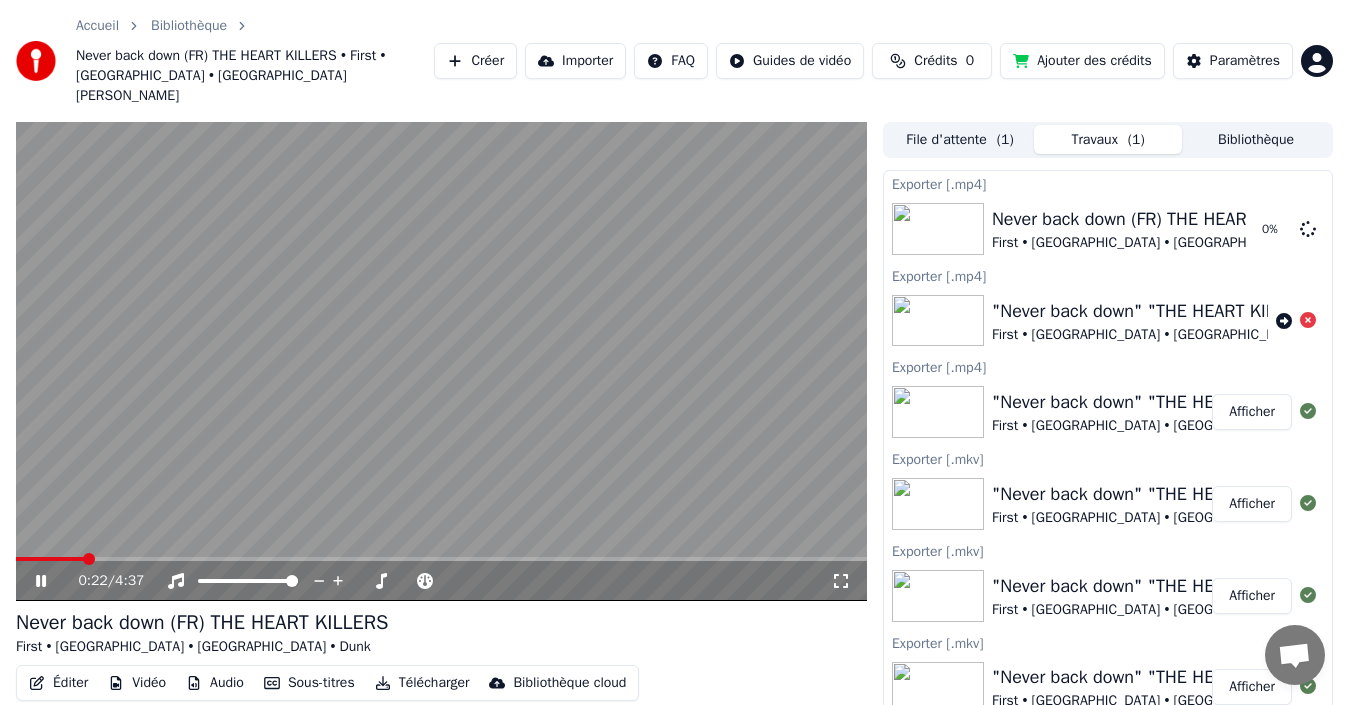click 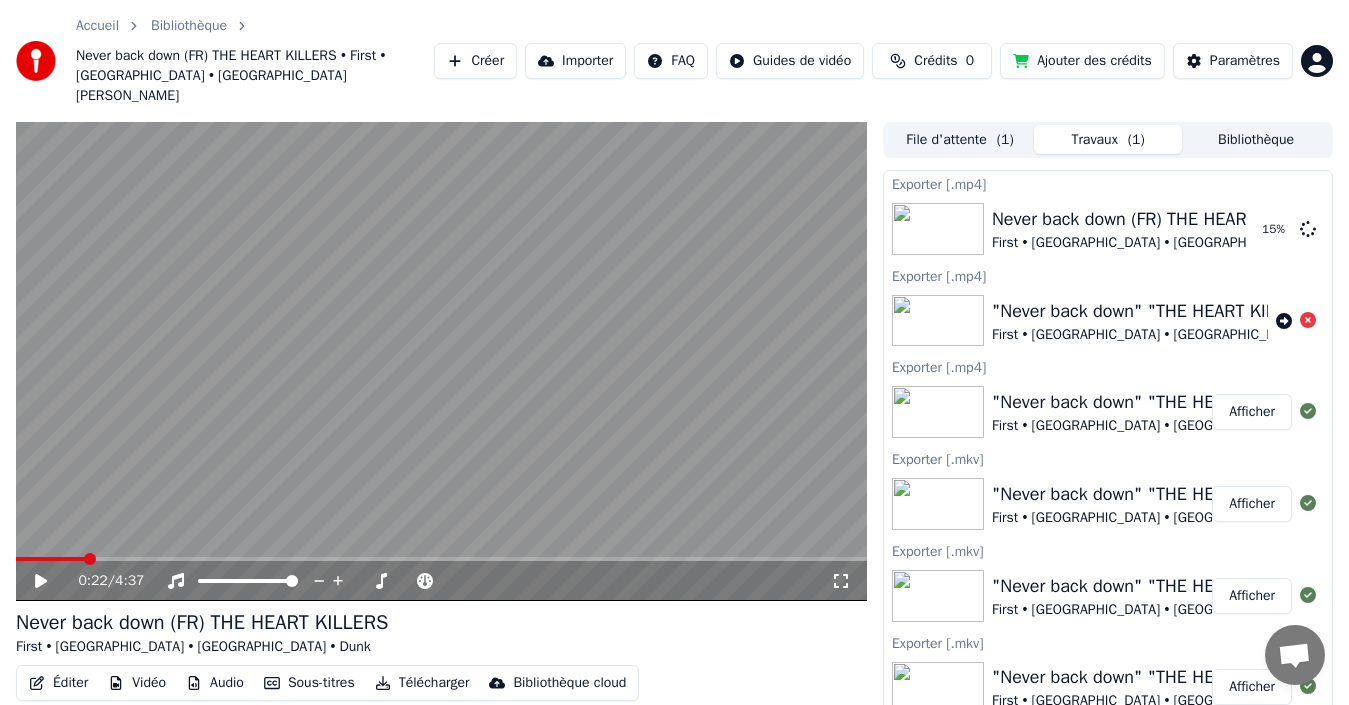 scroll, scrollTop: 52, scrollLeft: 0, axis: vertical 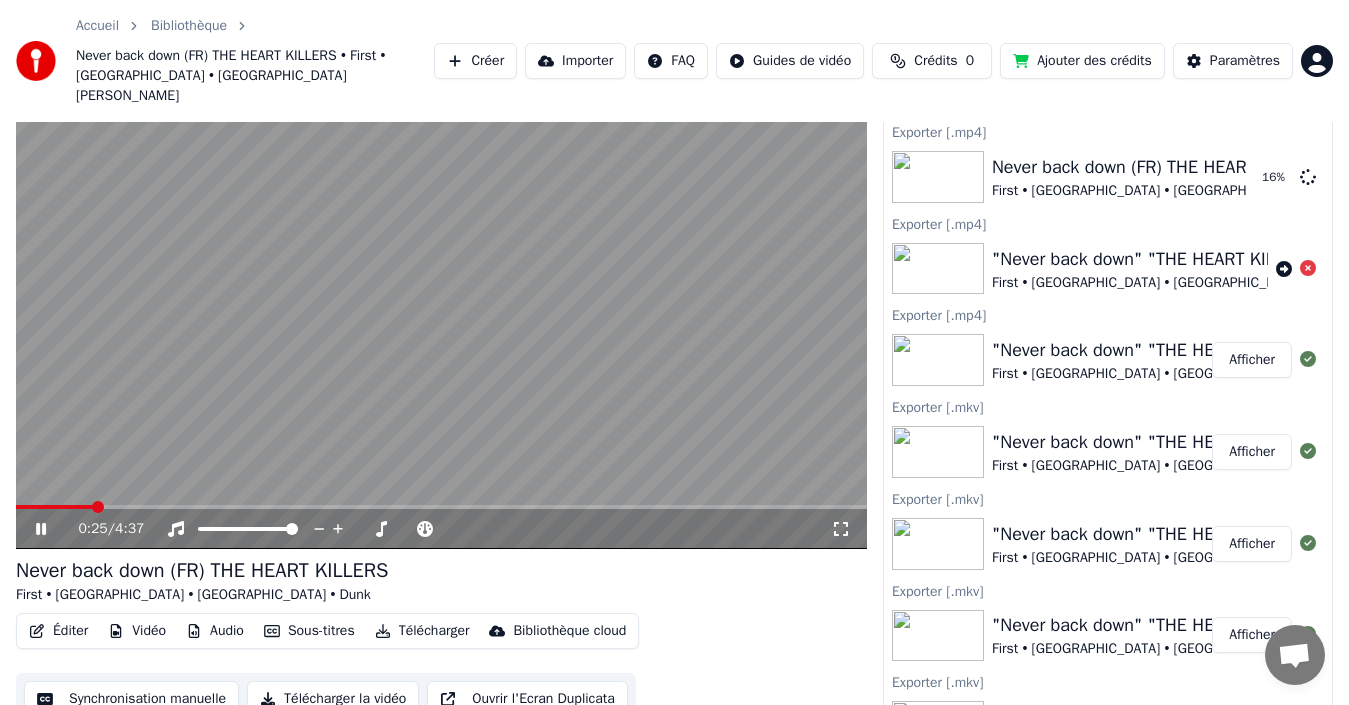click at bounding box center [54, 507] 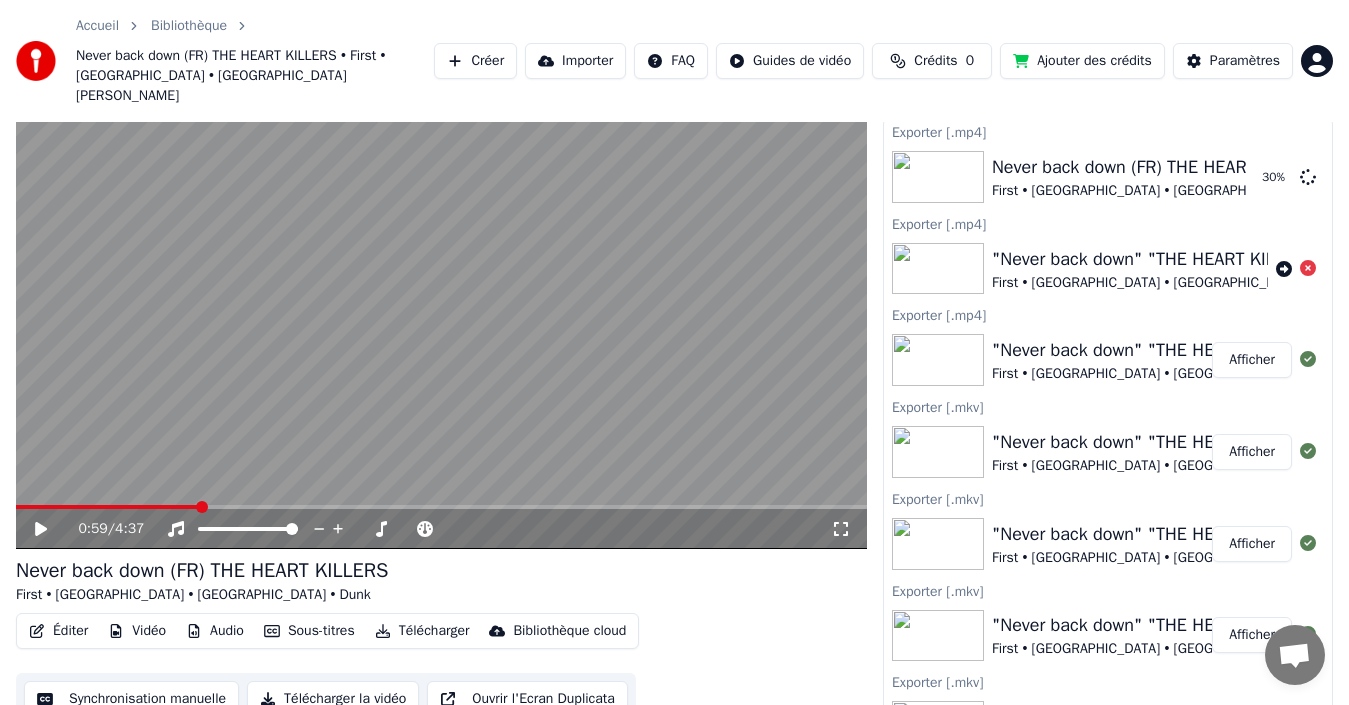 click at bounding box center [441, 309] 